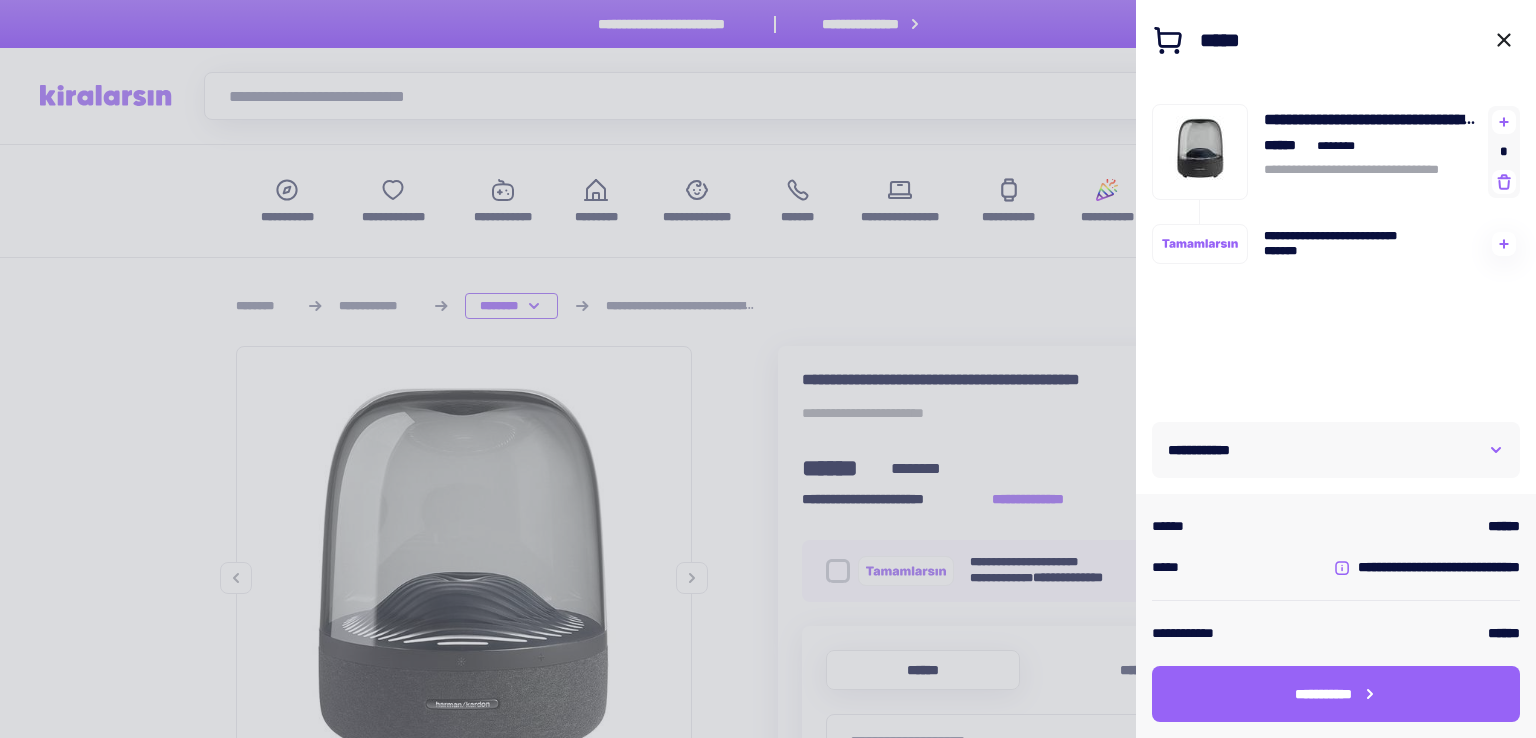 scroll, scrollTop: 800, scrollLeft: 0, axis: vertical 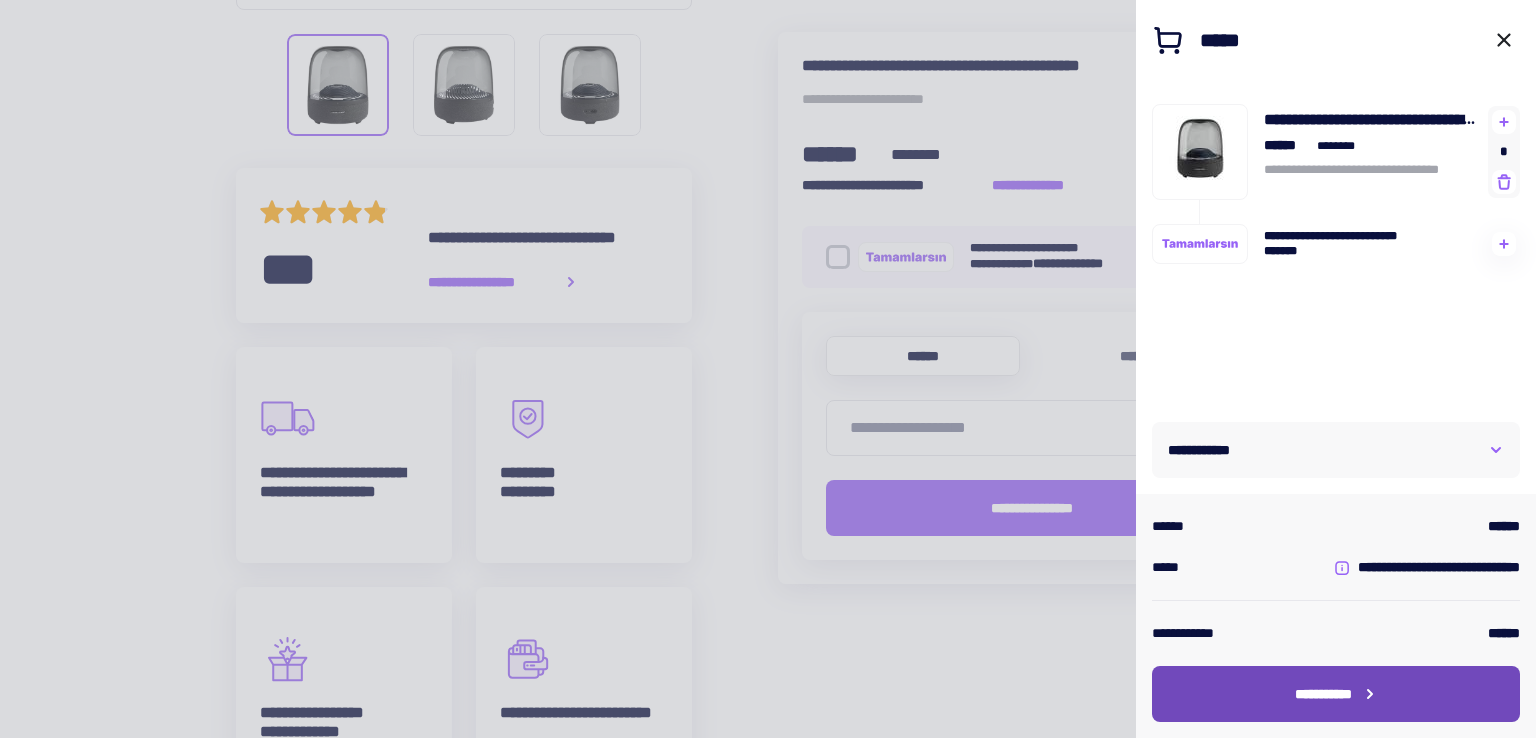 click on "**********" at bounding box center (1336, 694) 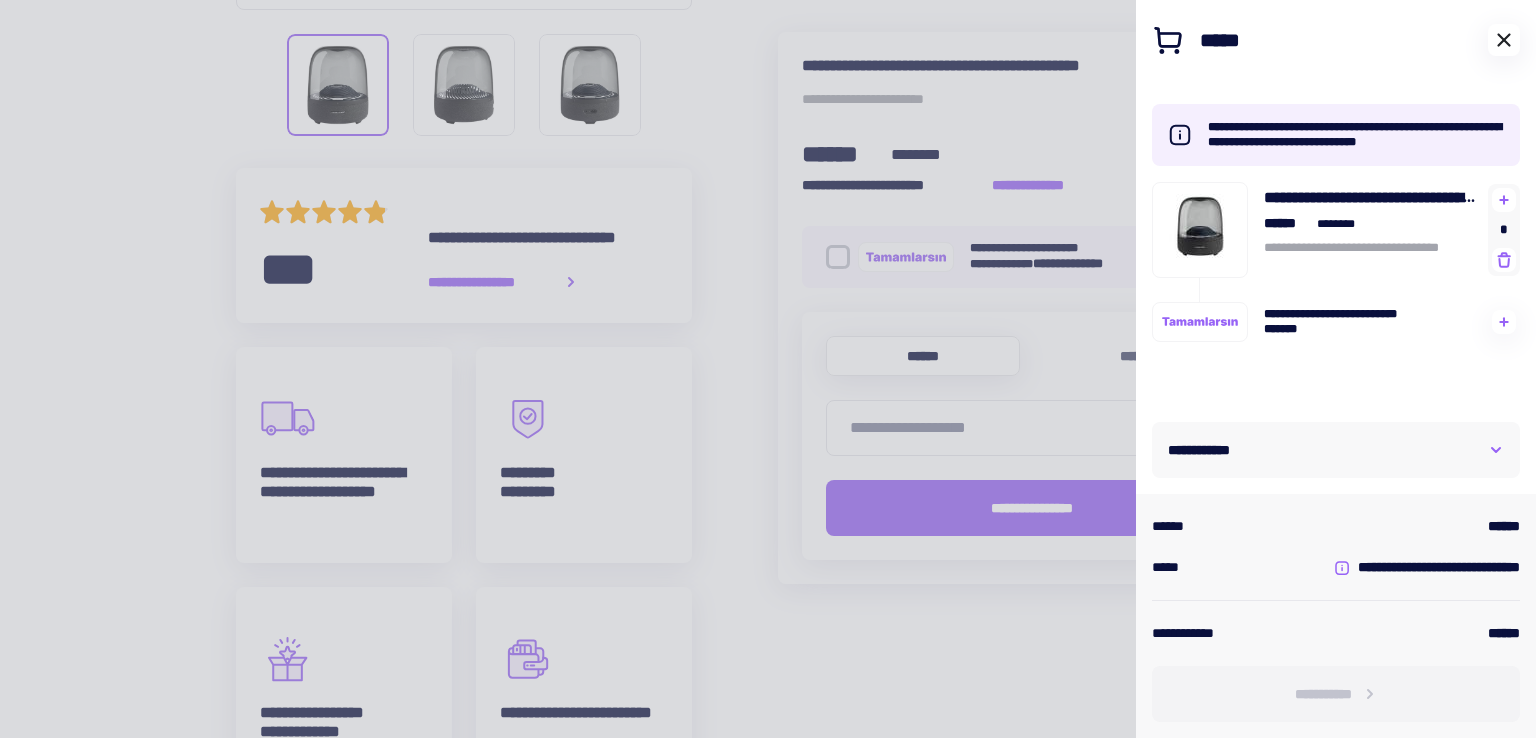 click 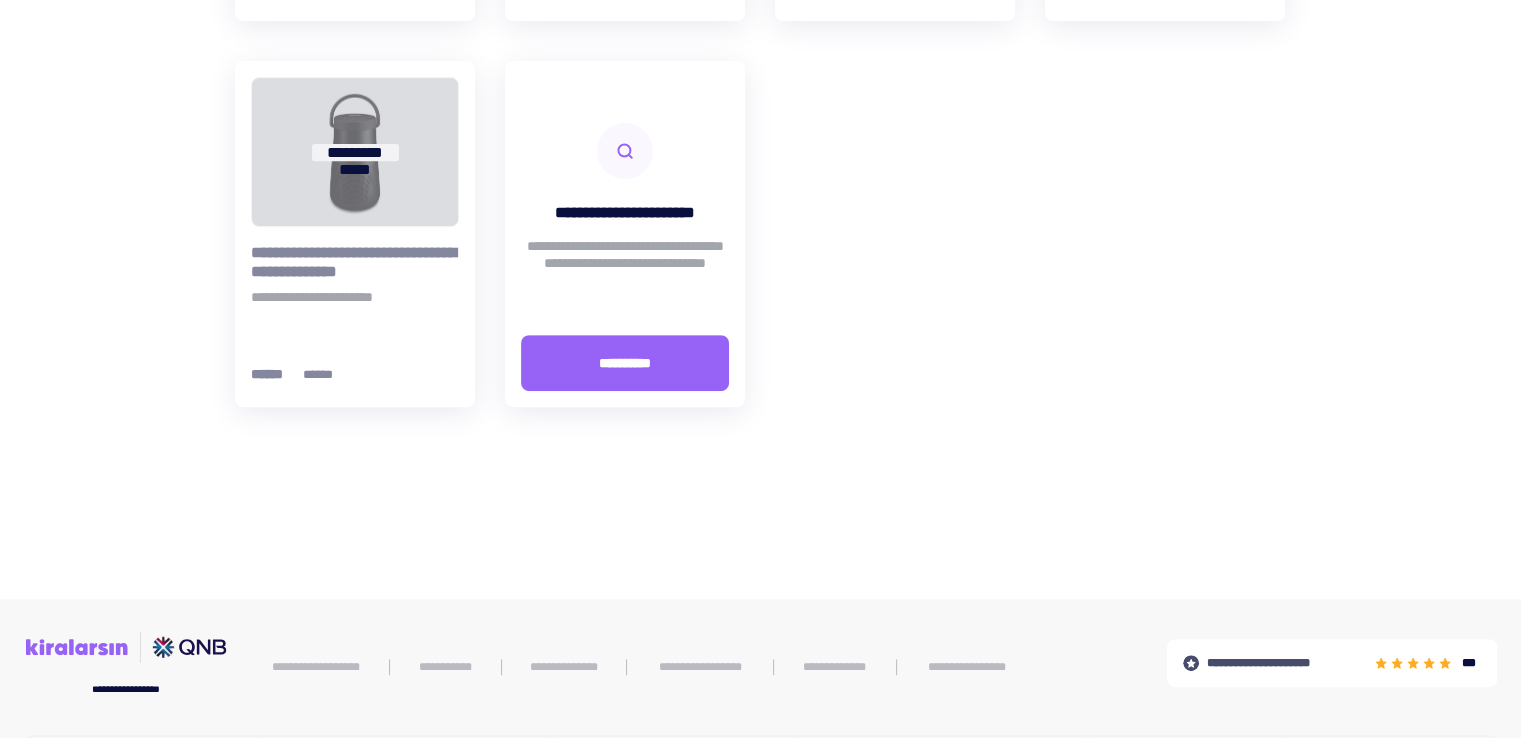 scroll, scrollTop: 400, scrollLeft: 0, axis: vertical 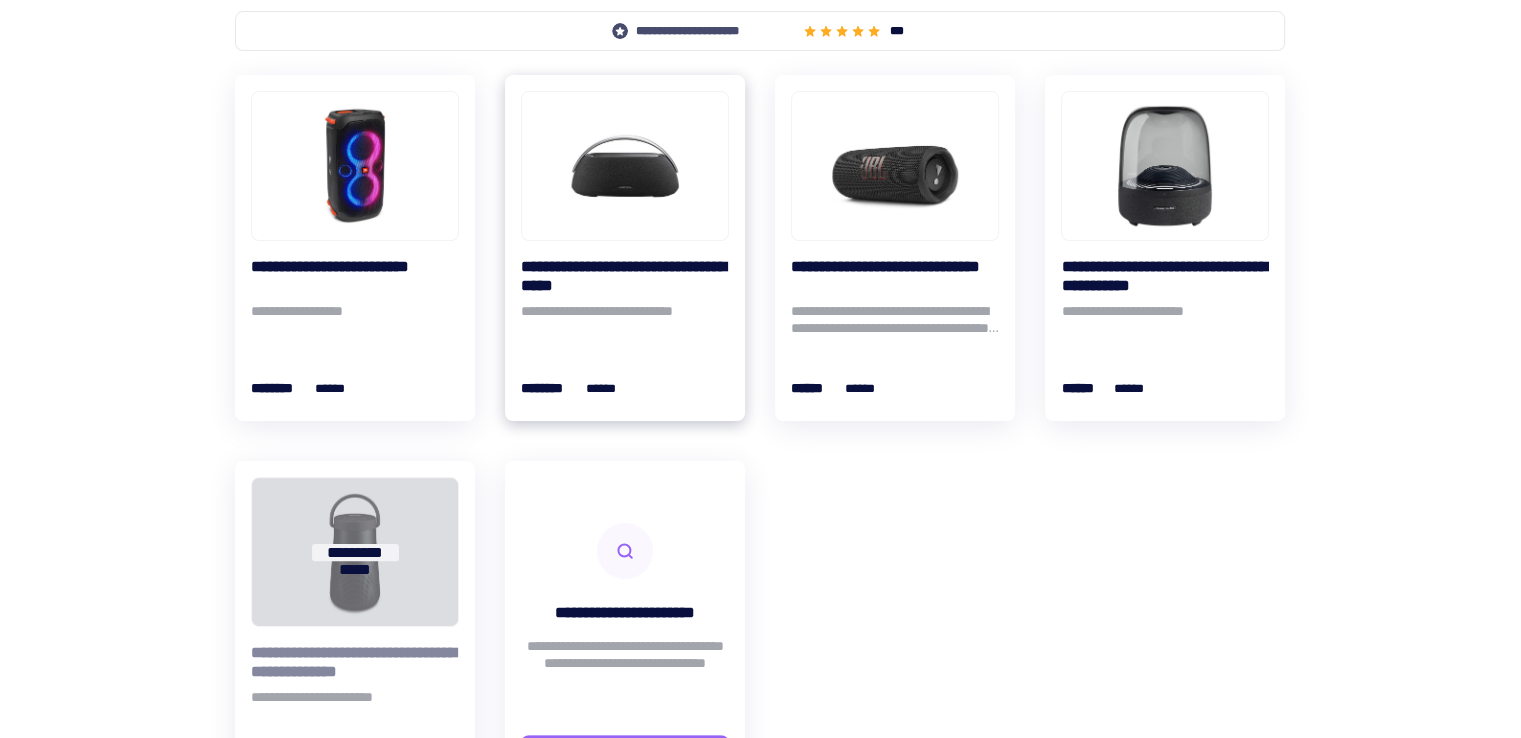 click on "**********" at bounding box center (625, 276) 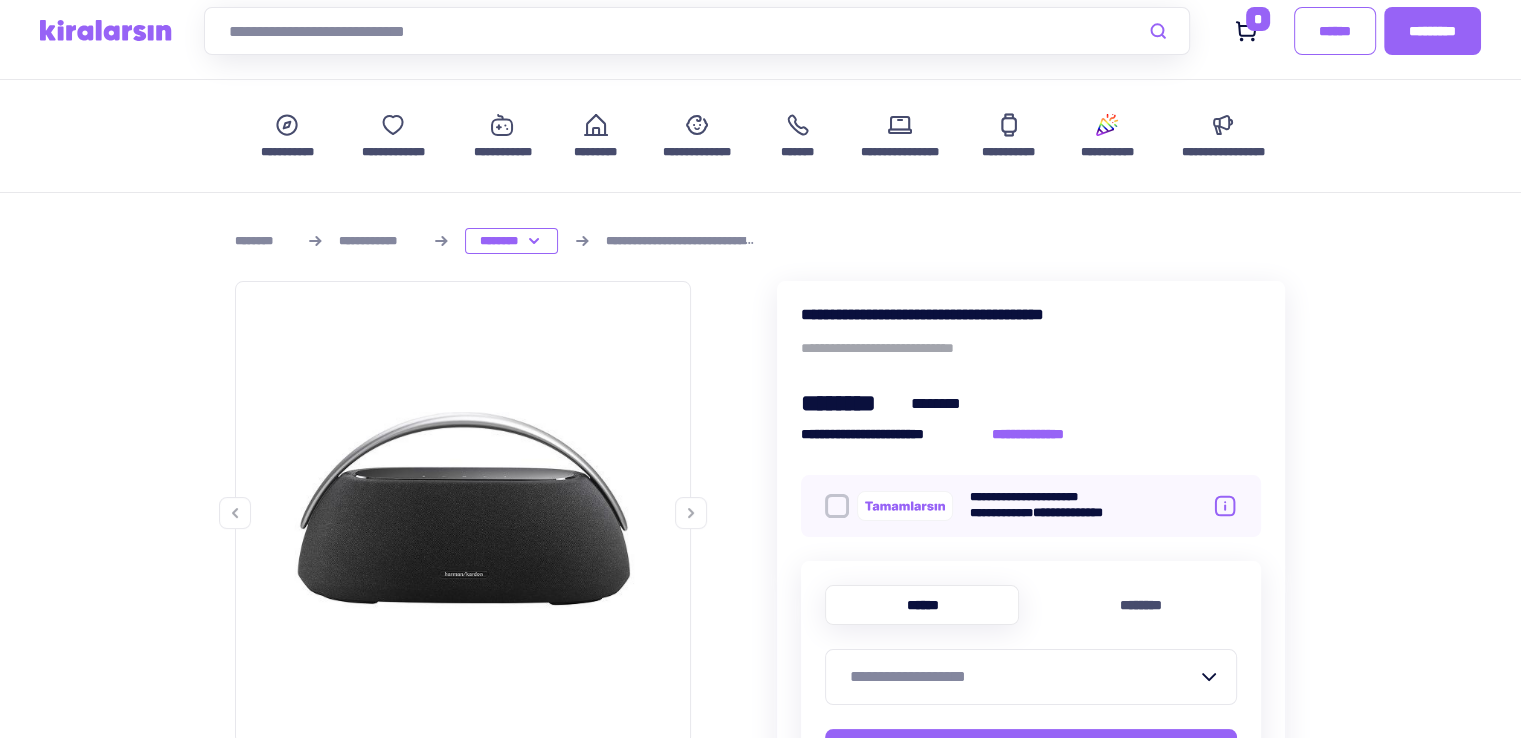 scroll, scrollTop: 100, scrollLeft: 0, axis: vertical 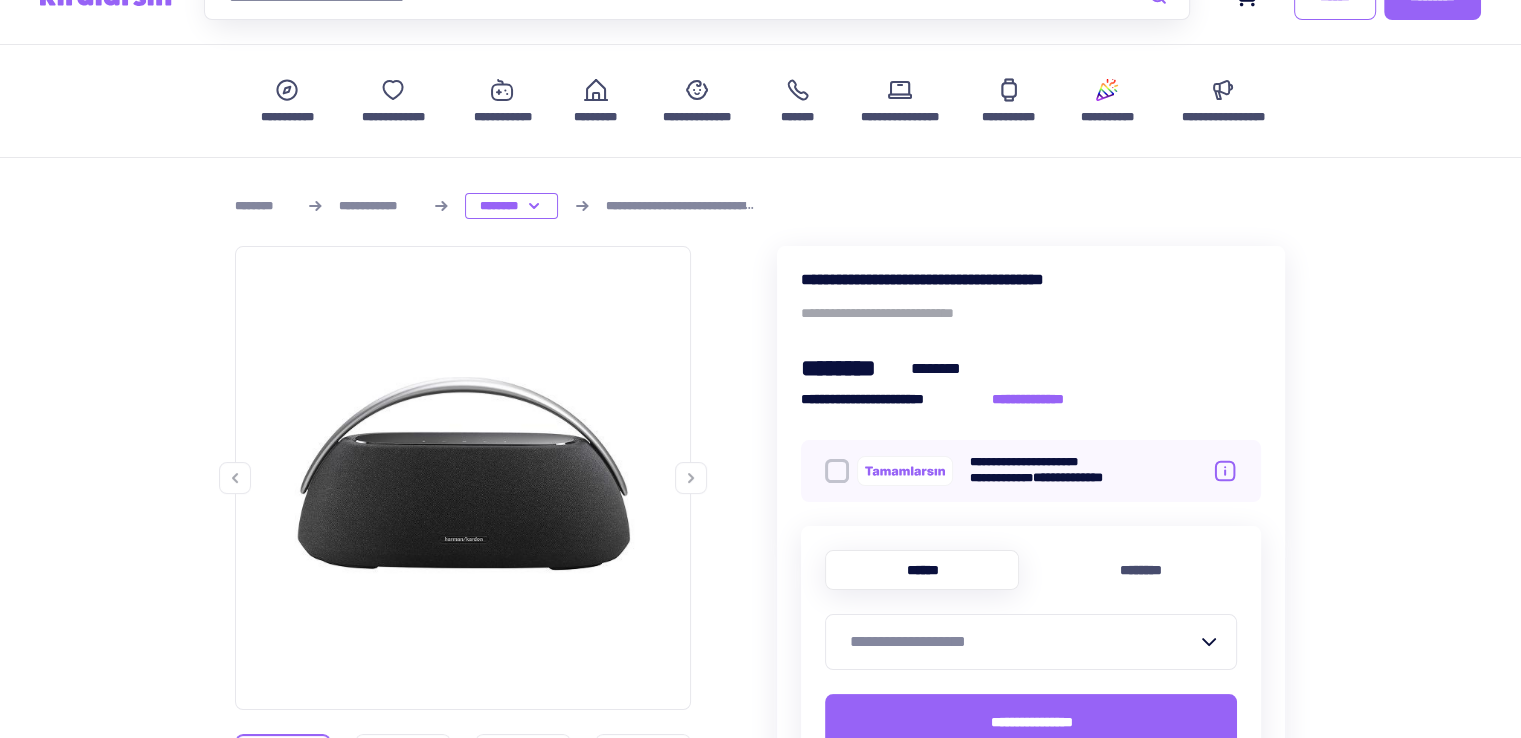 click at bounding box center [463, 474] 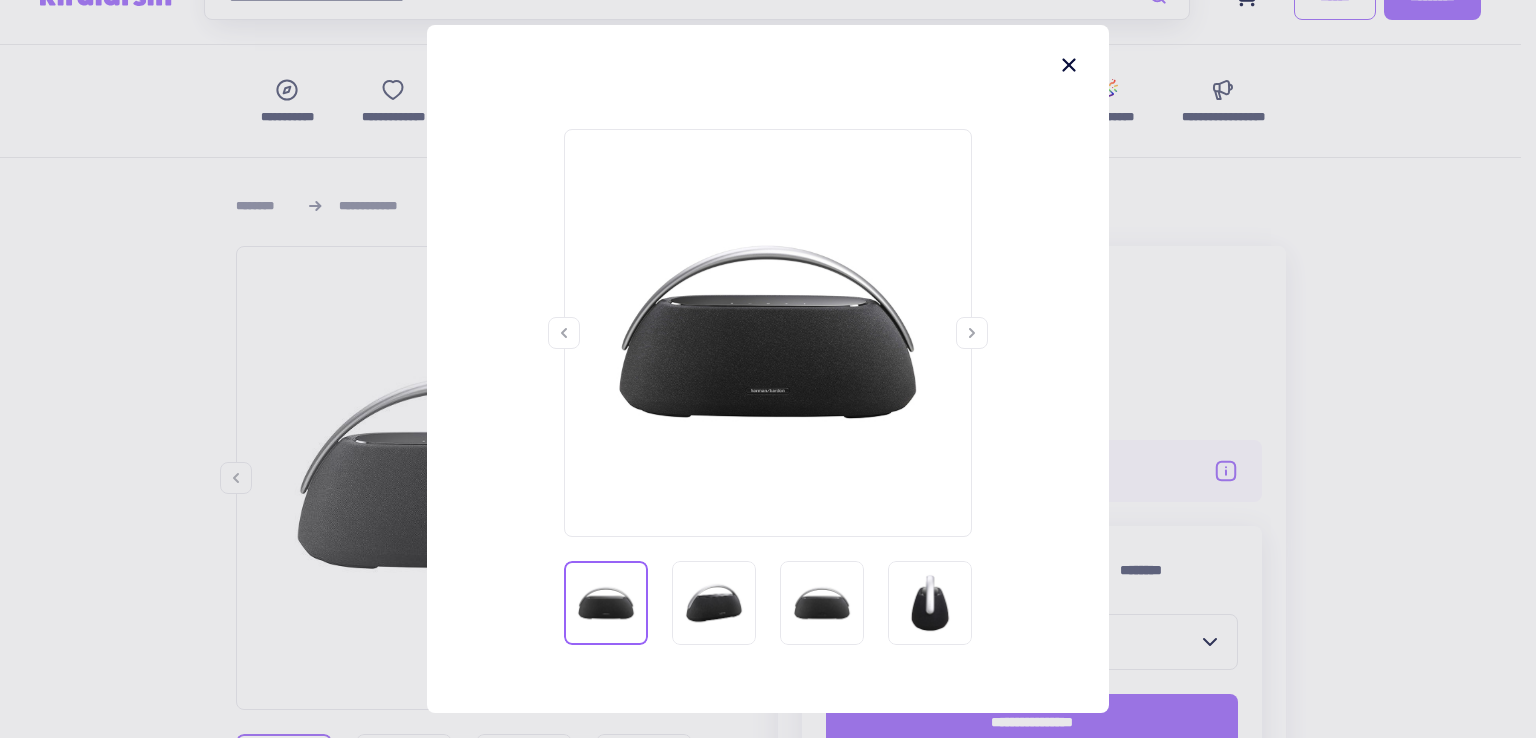 click at bounding box center (768, 333) 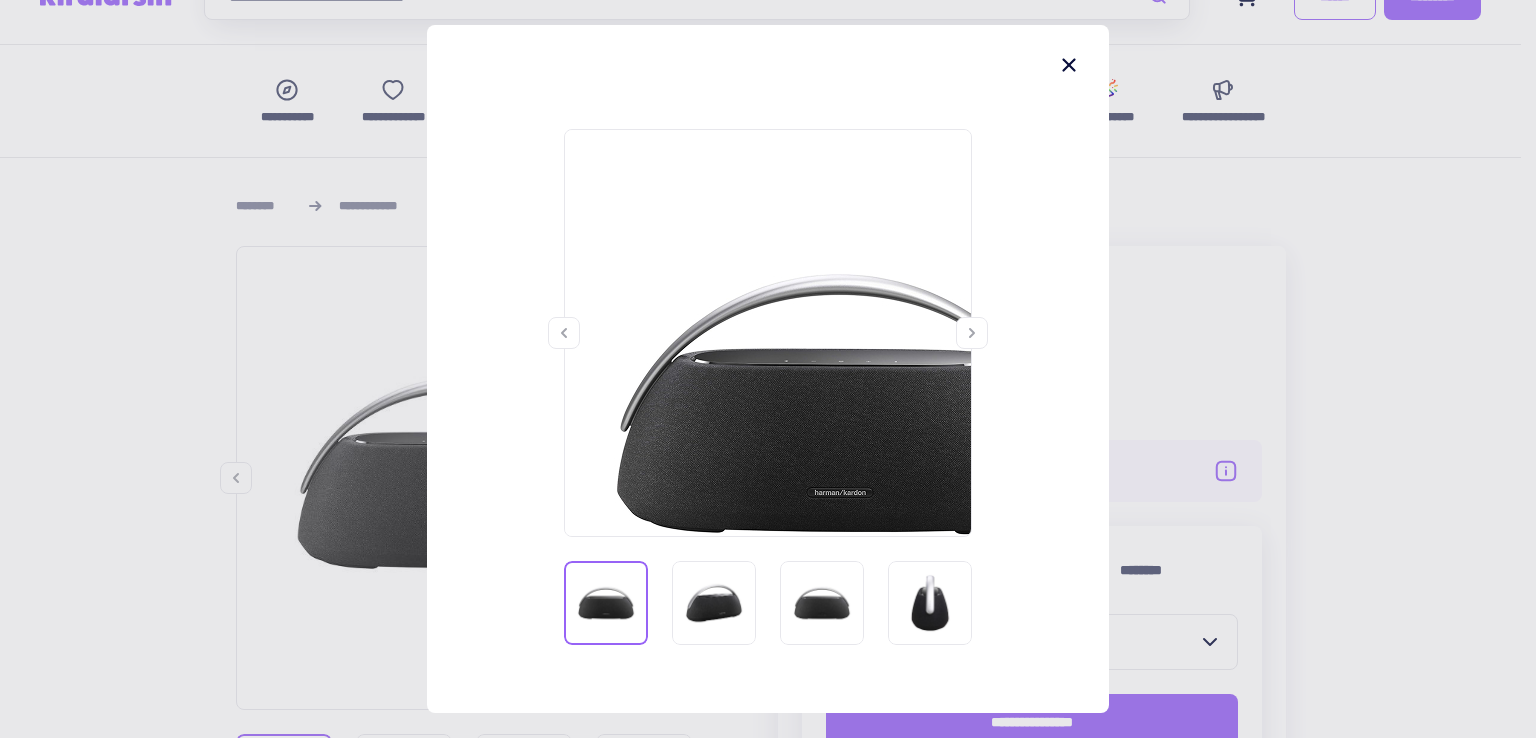 click at bounding box center [768, 333] 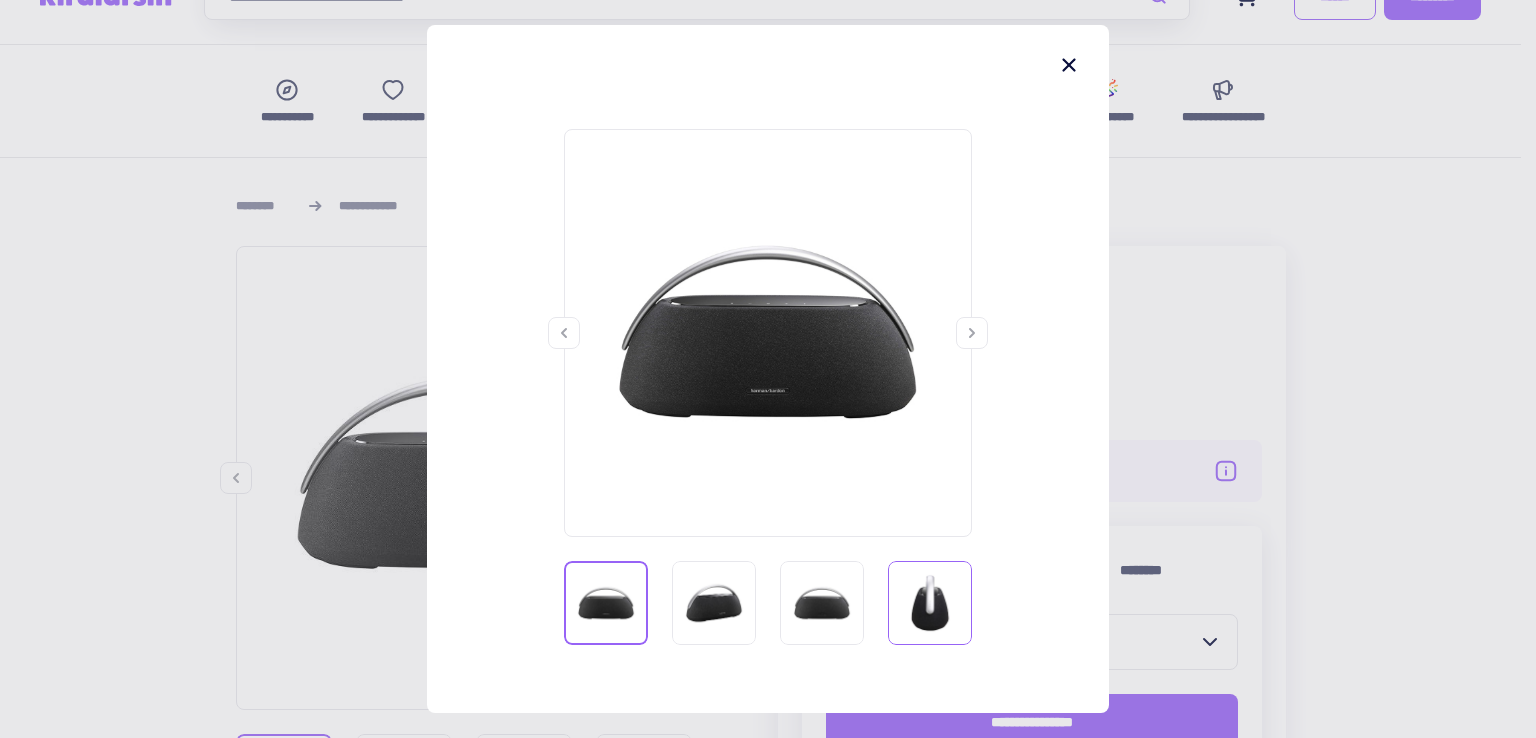 click at bounding box center [930, 603] 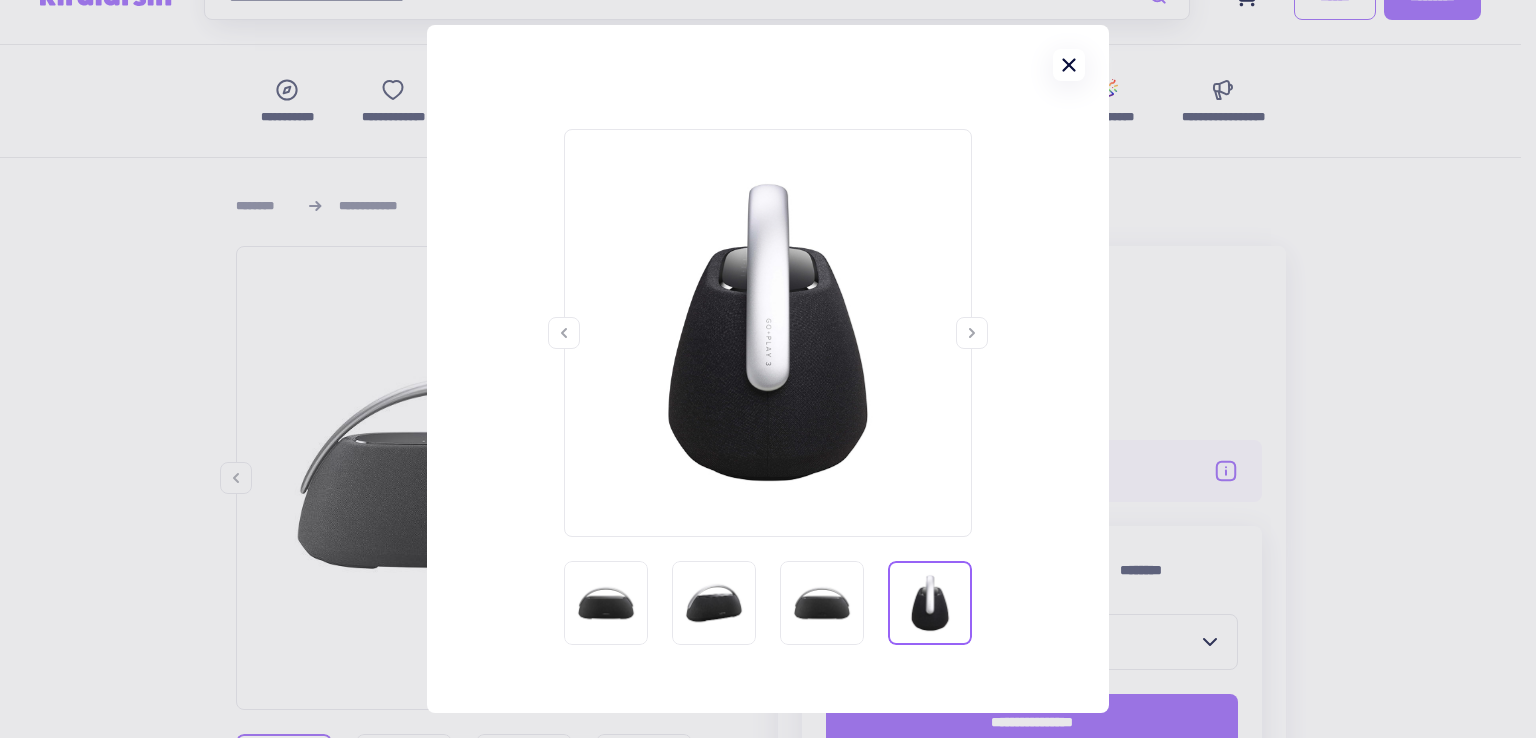 click 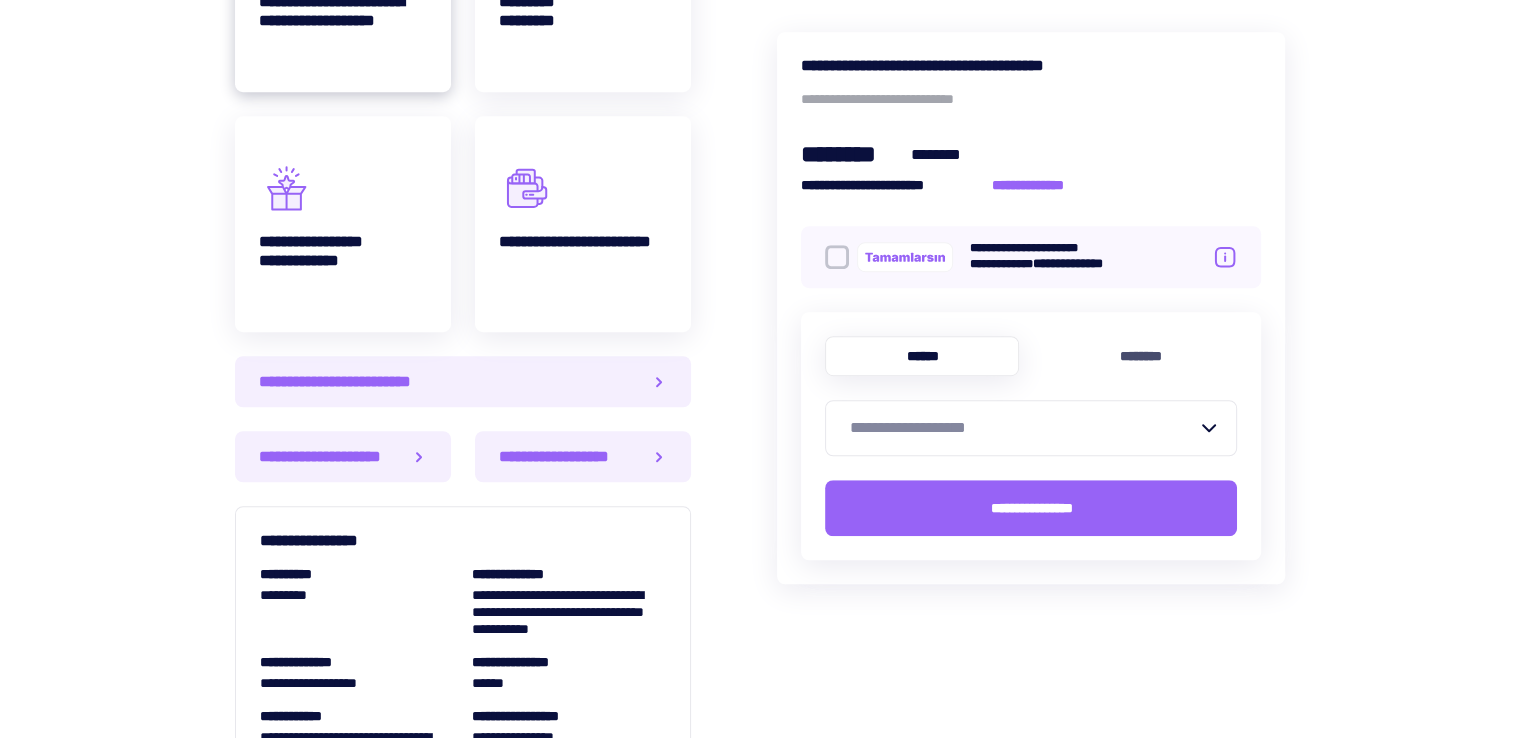 scroll, scrollTop: 1300, scrollLeft: 0, axis: vertical 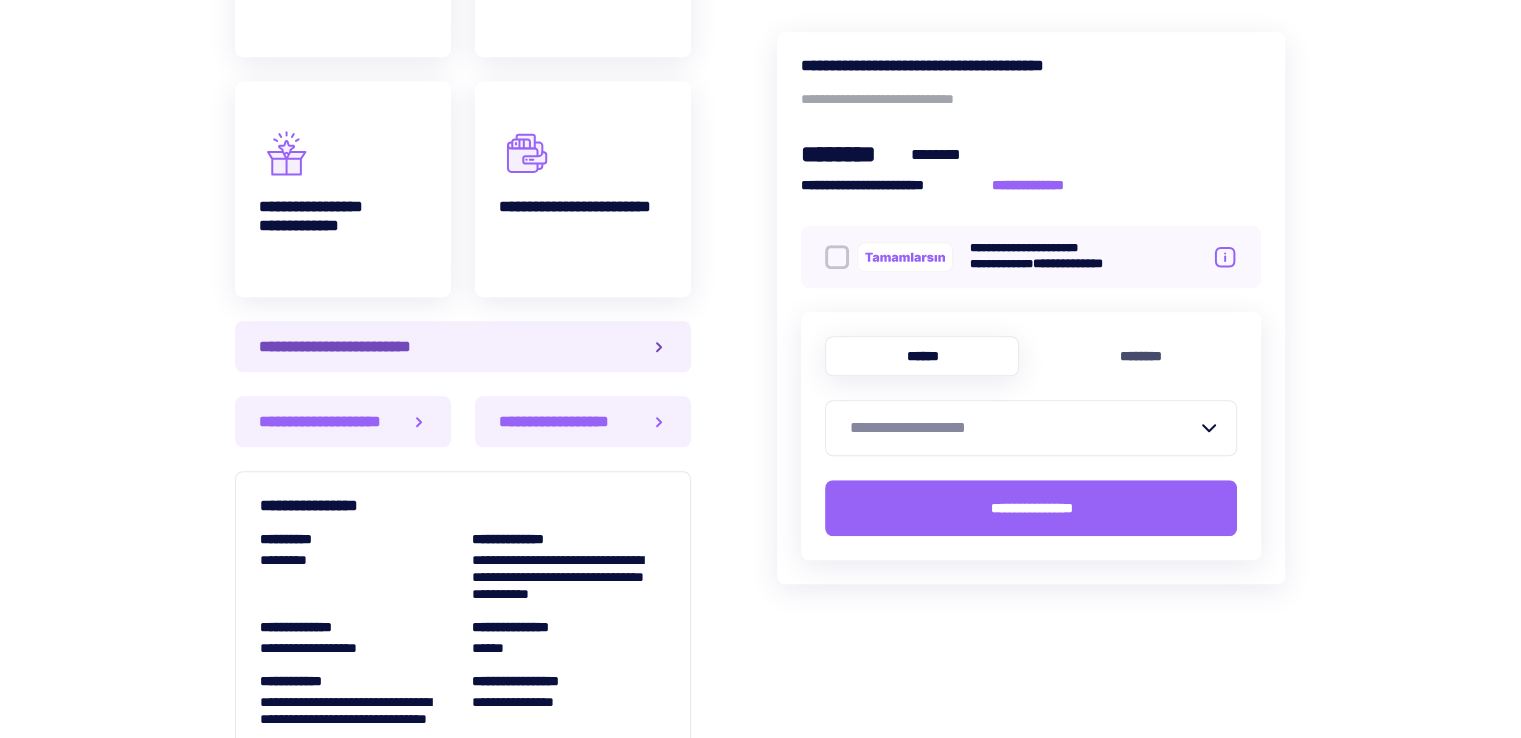 click on "**********" at bounding box center (347, 346) 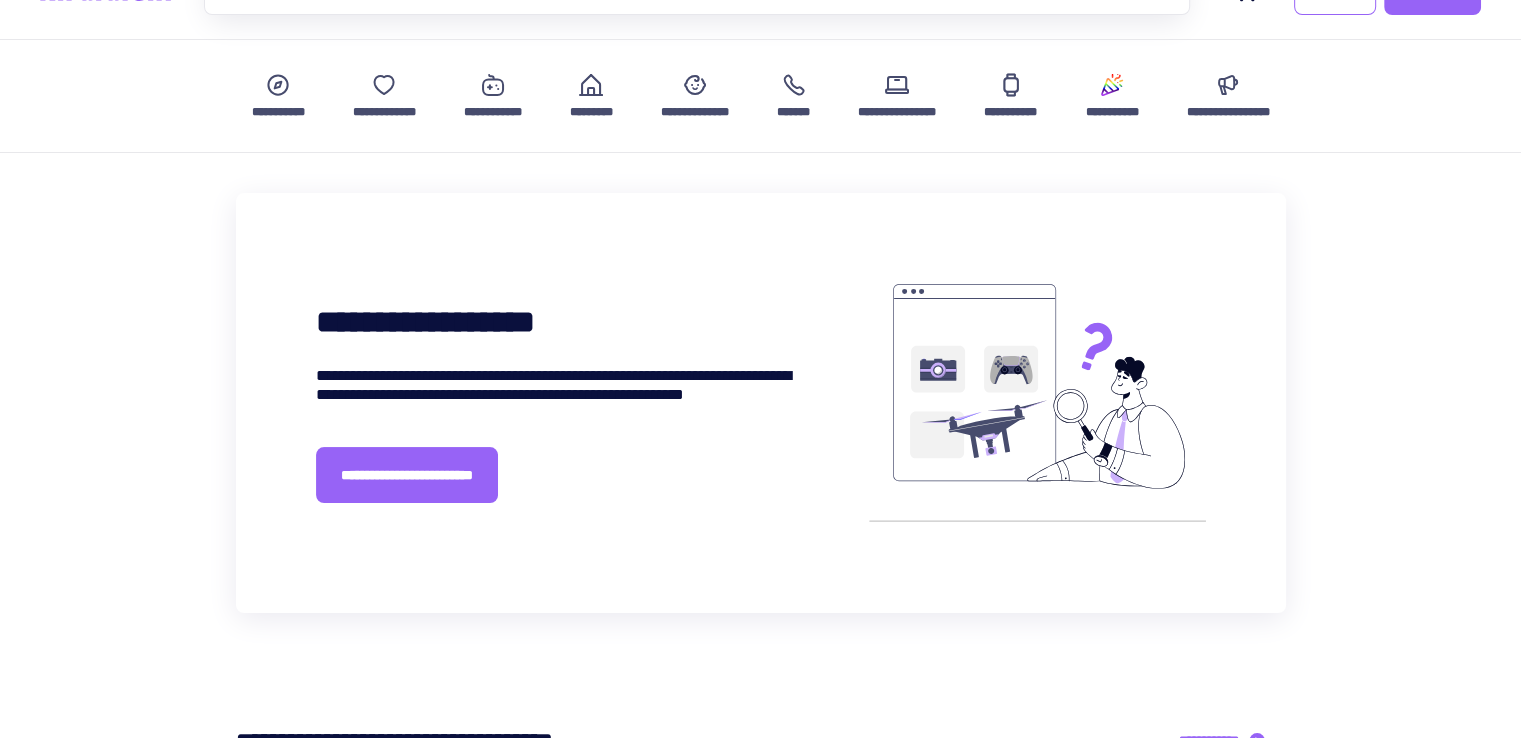scroll, scrollTop: 200, scrollLeft: 0, axis: vertical 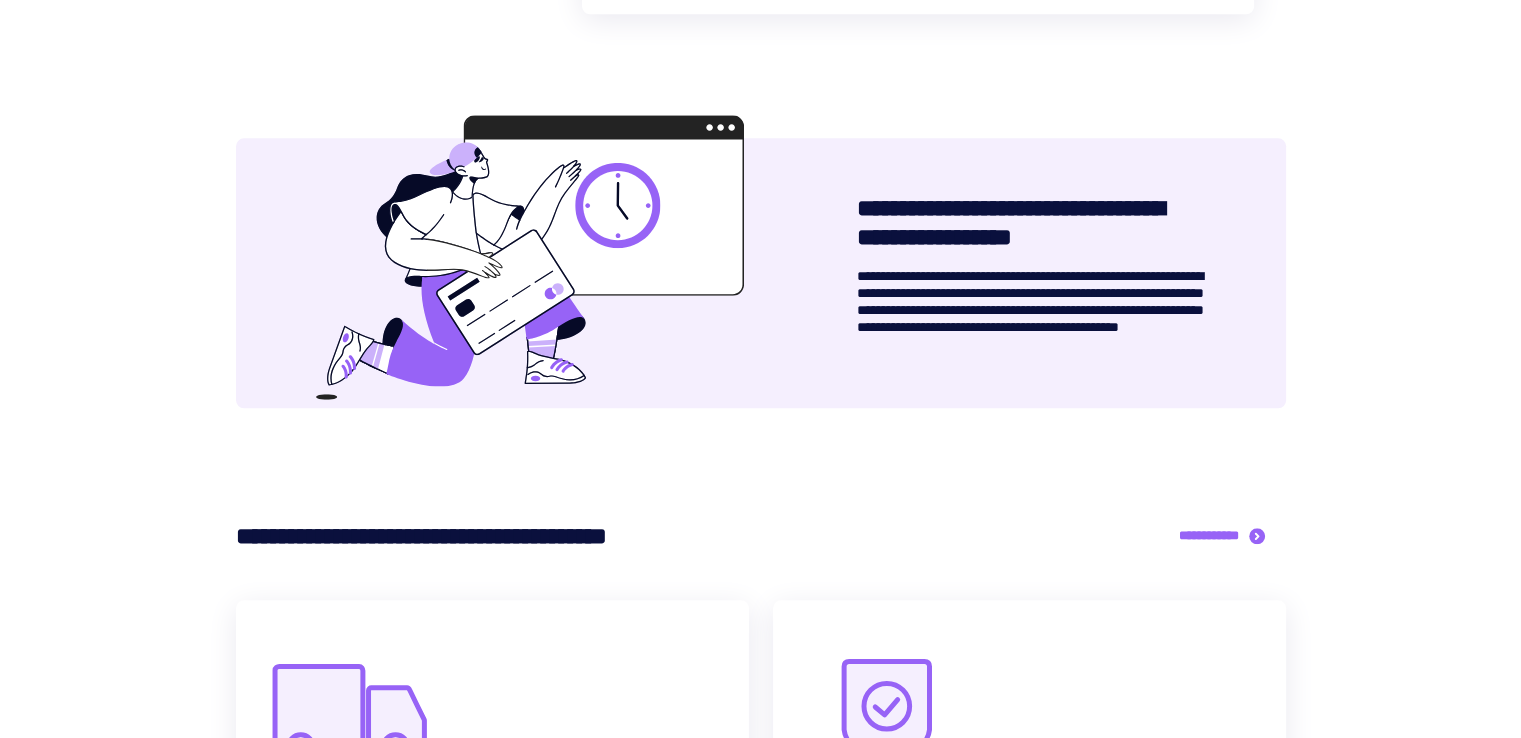 click on "**********" at bounding box center (1031, 310) 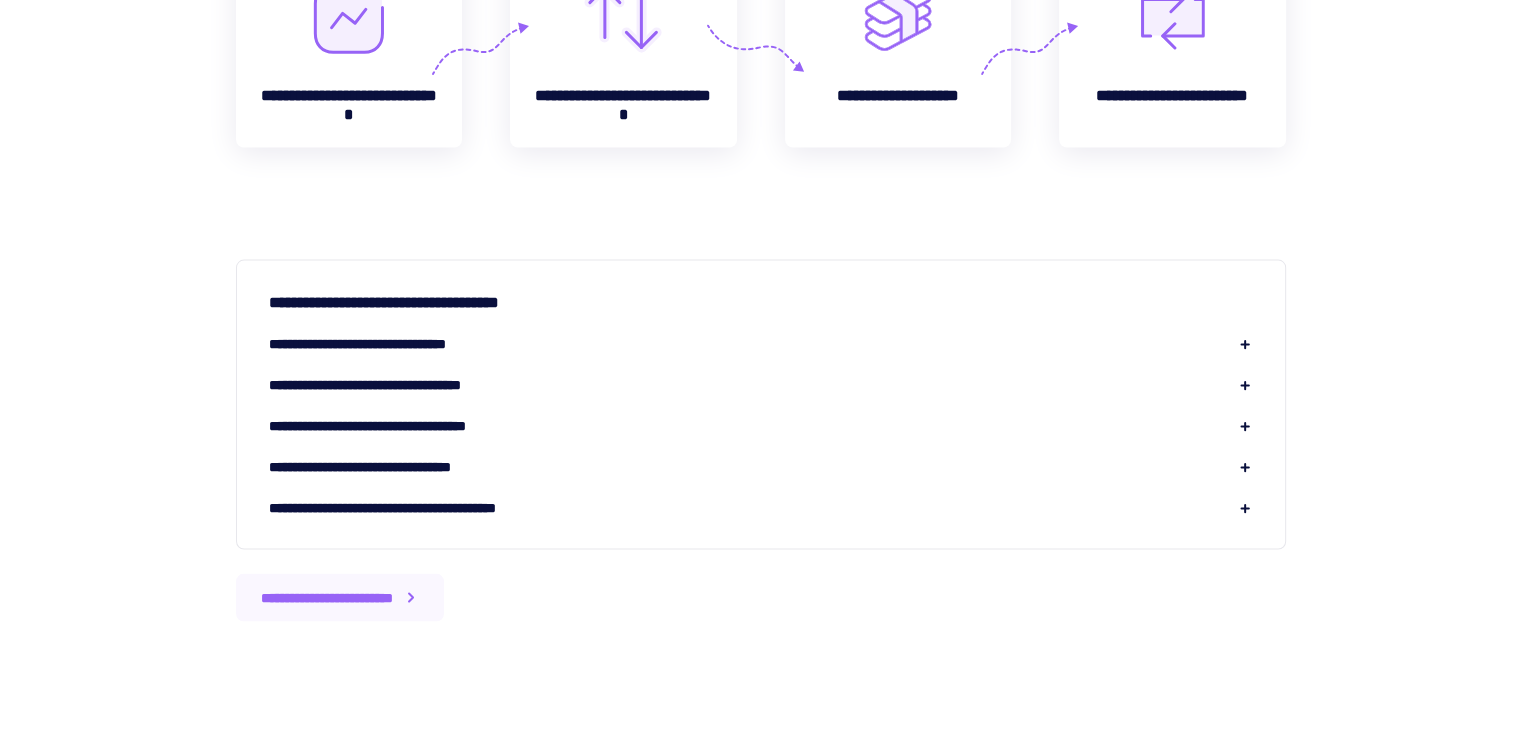 scroll, scrollTop: 3800, scrollLeft: 0, axis: vertical 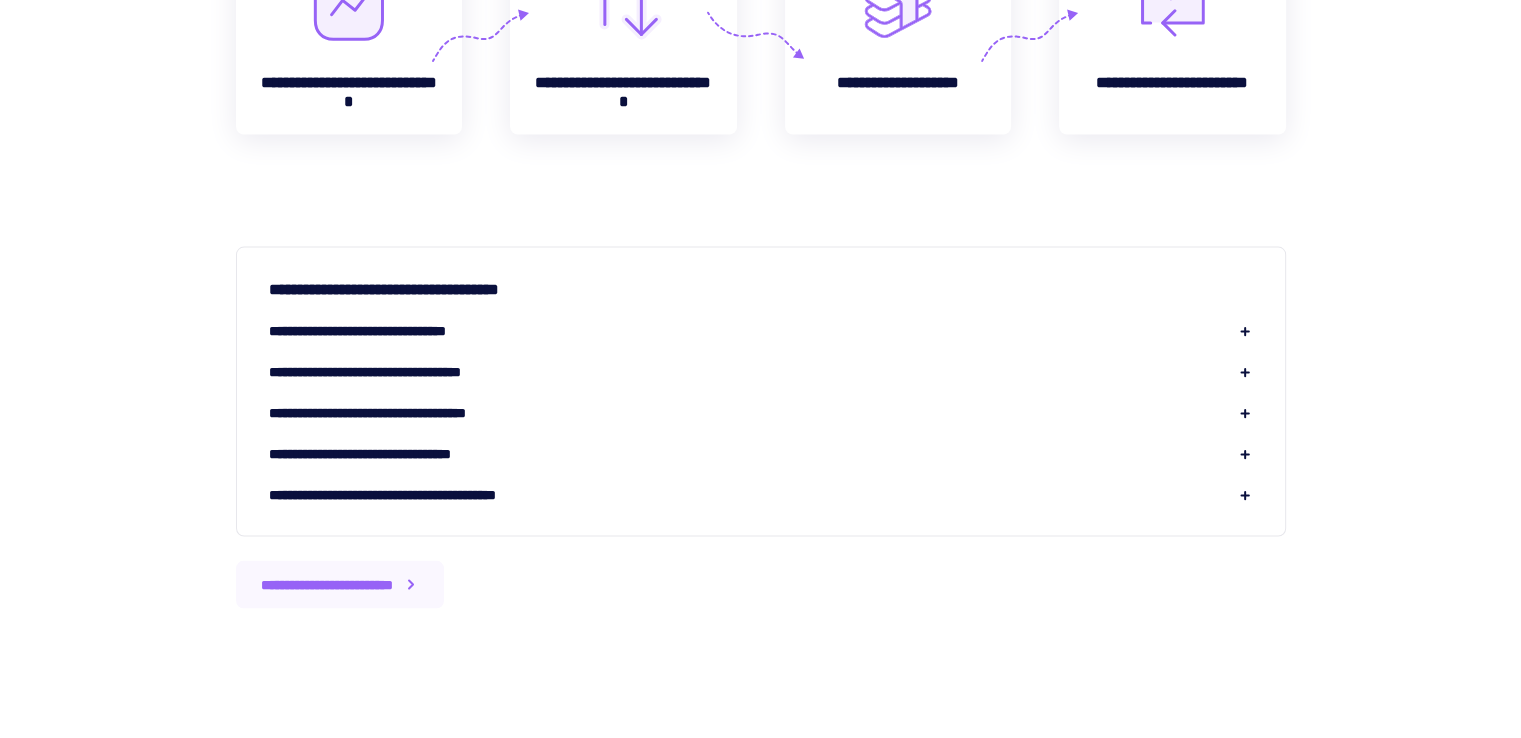 click on "**********" at bounding box center (387, 330) 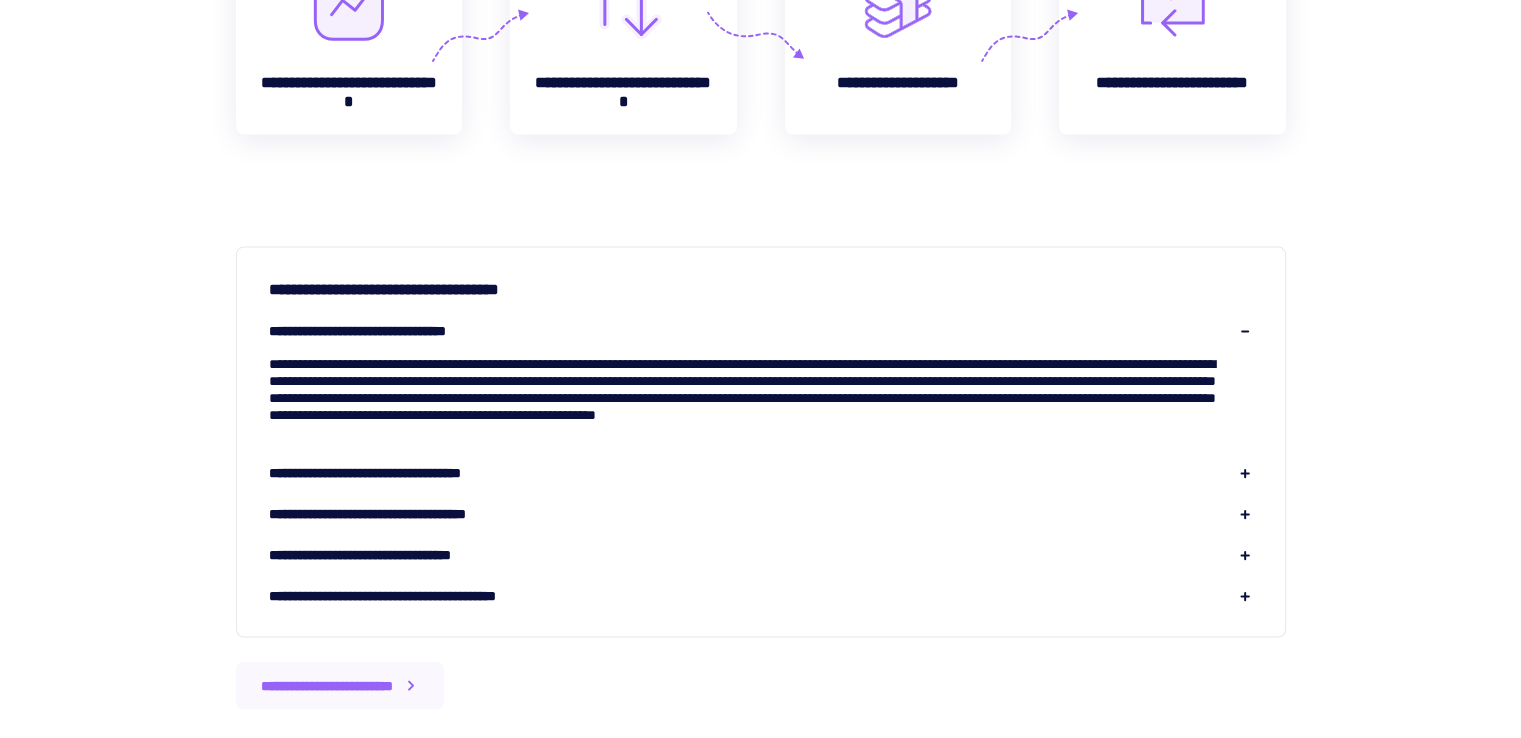 scroll, scrollTop: 3900, scrollLeft: 0, axis: vertical 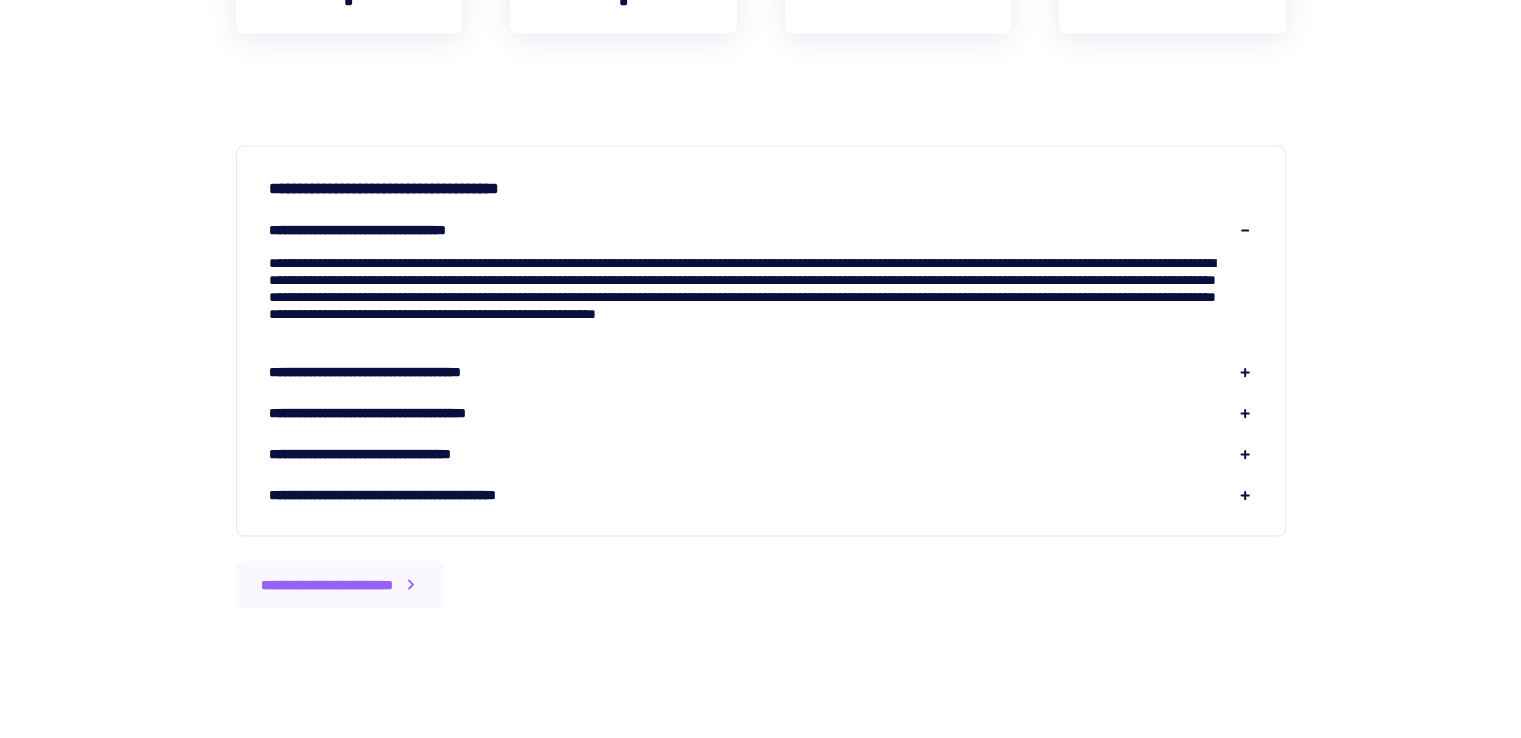 click on "**********" at bounding box center [390, 454] 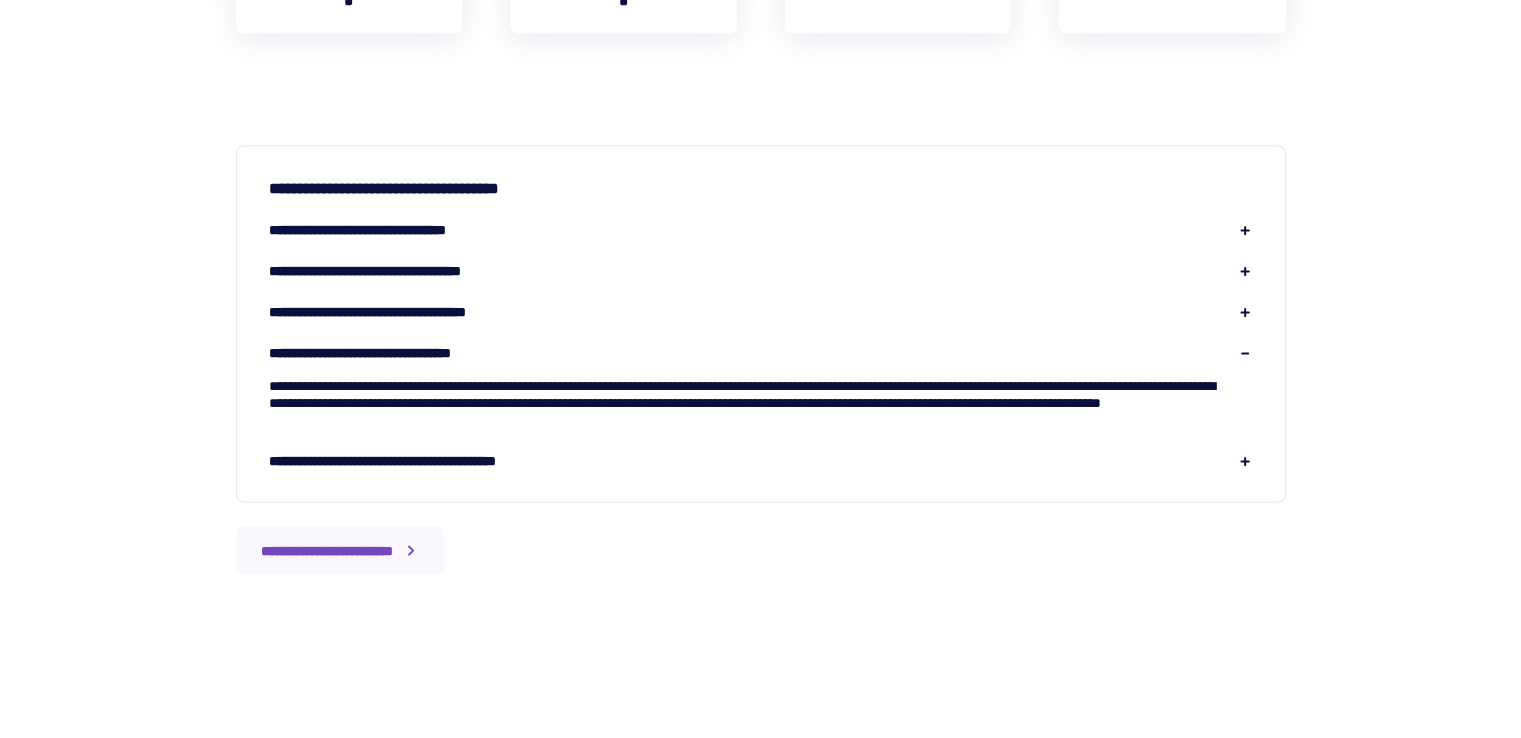 click on "**********" at bounding box center (327, 551) 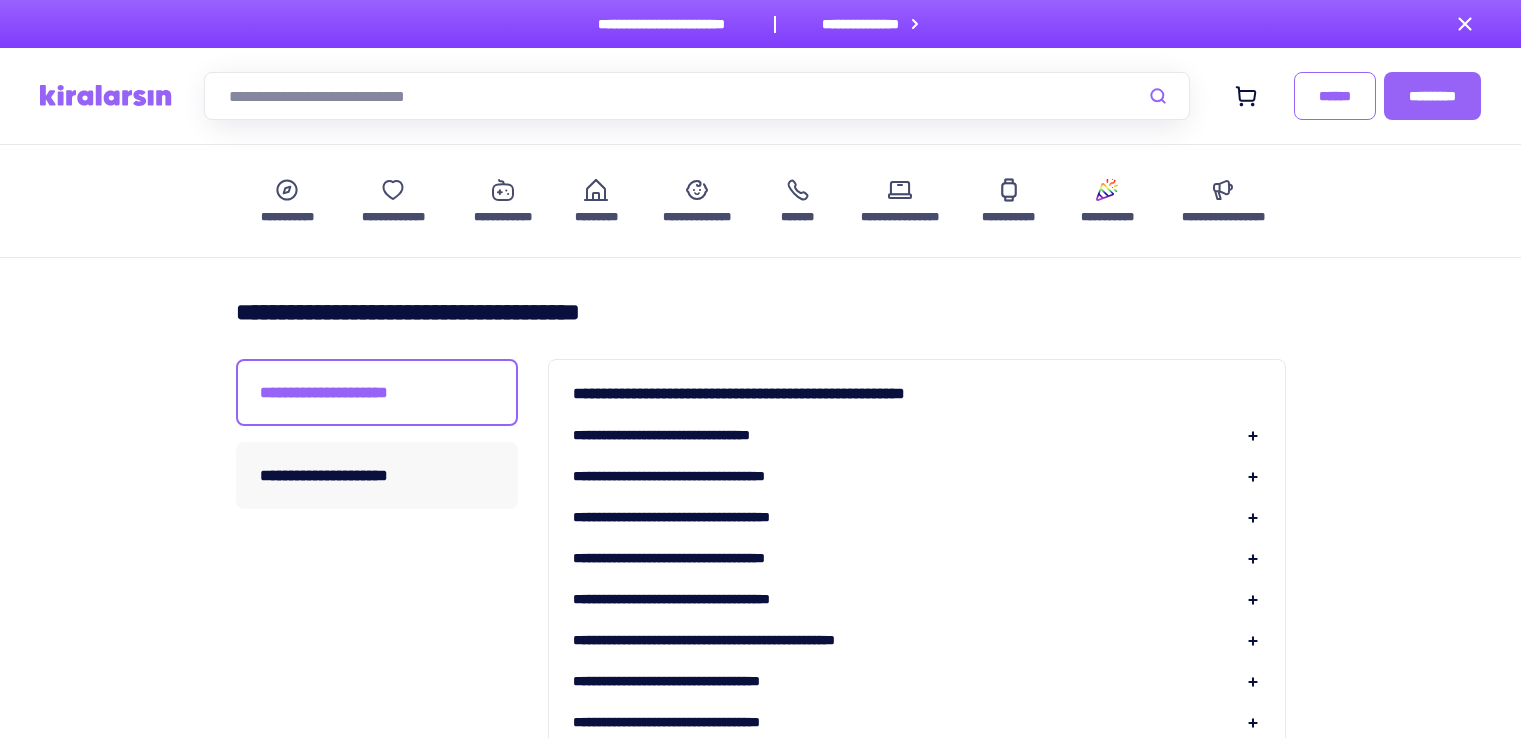 scroll, scrollTop: 0, scrollLeft: 0, axis: both 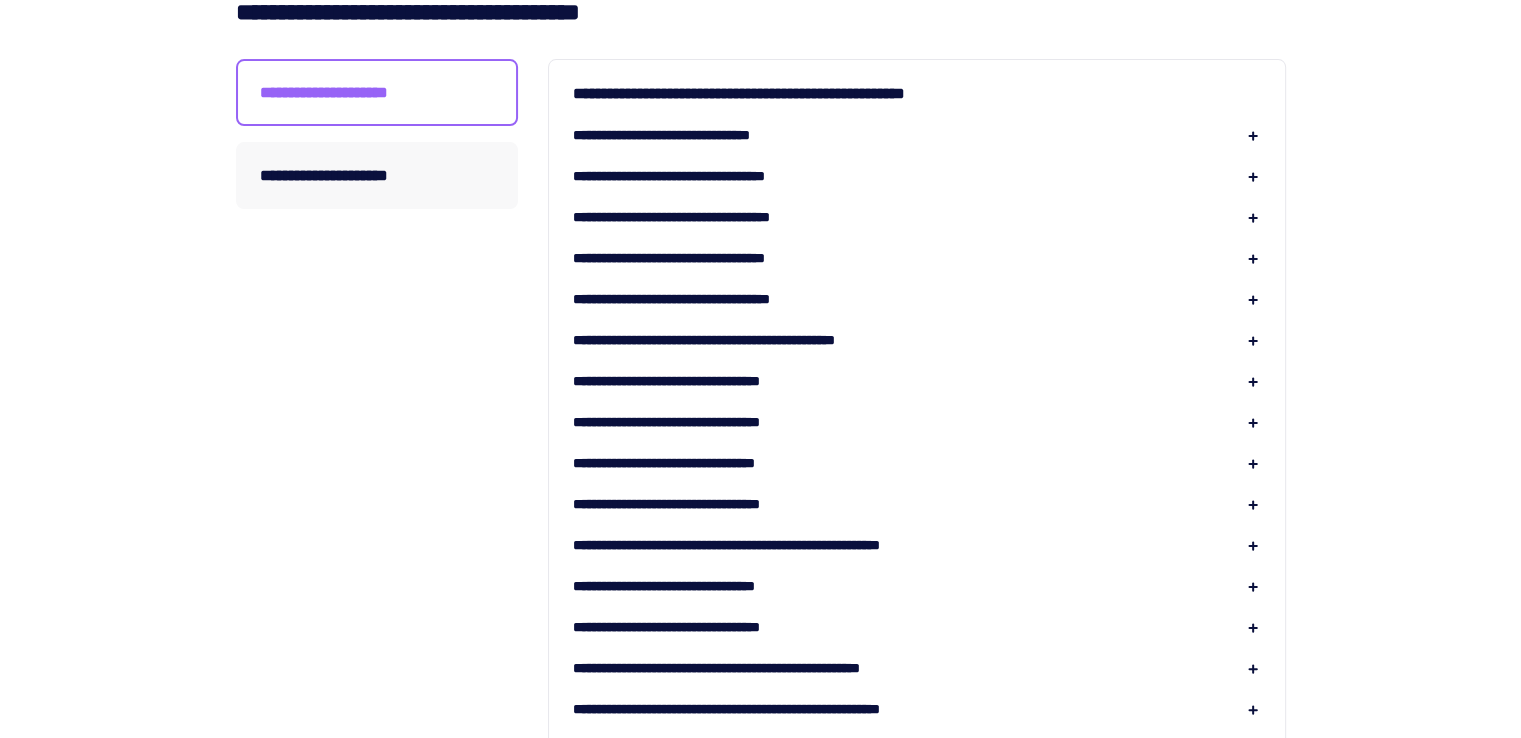click on "**********" at bounding box center [702, 299] 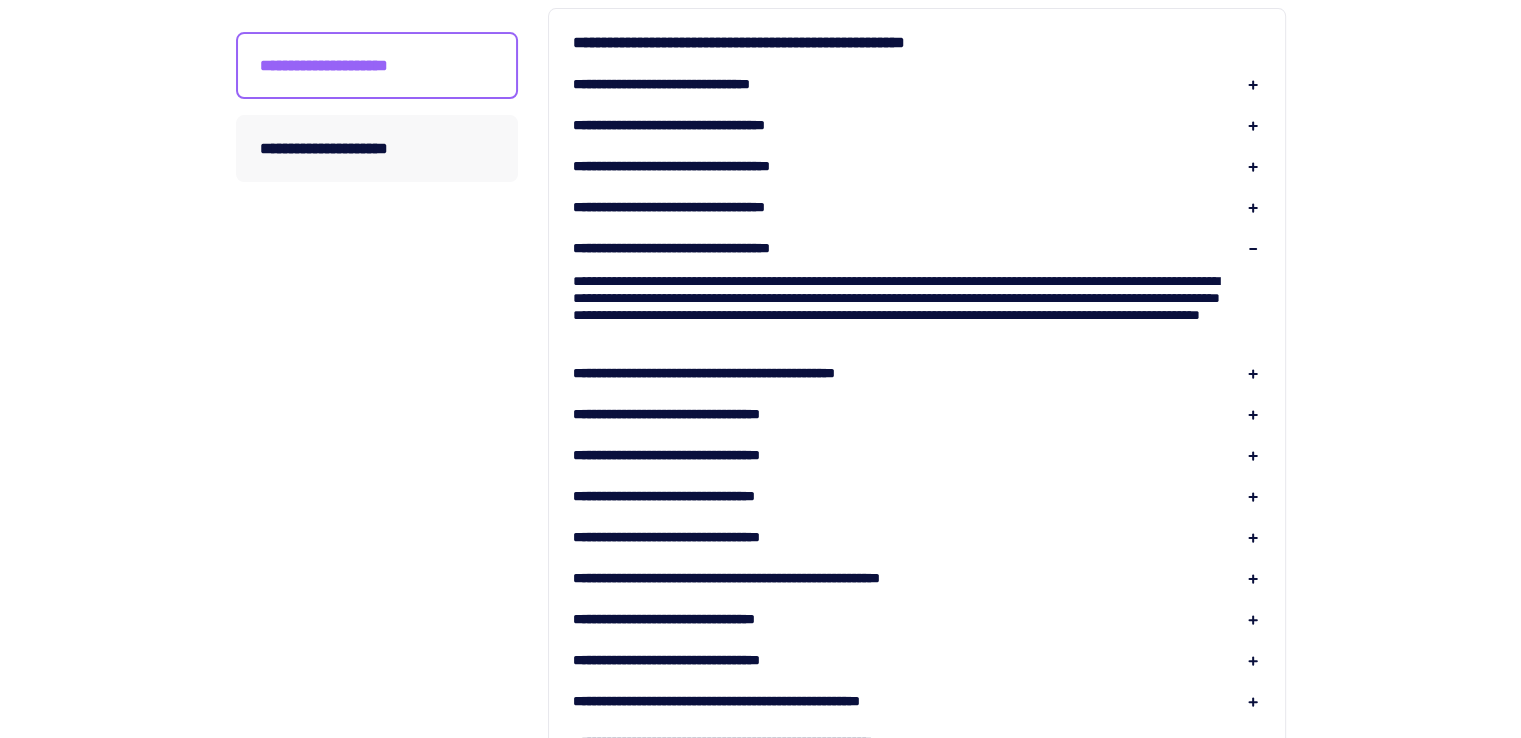 scroll, scrollTop: 400, scrollLeft: 0, axis: vertical 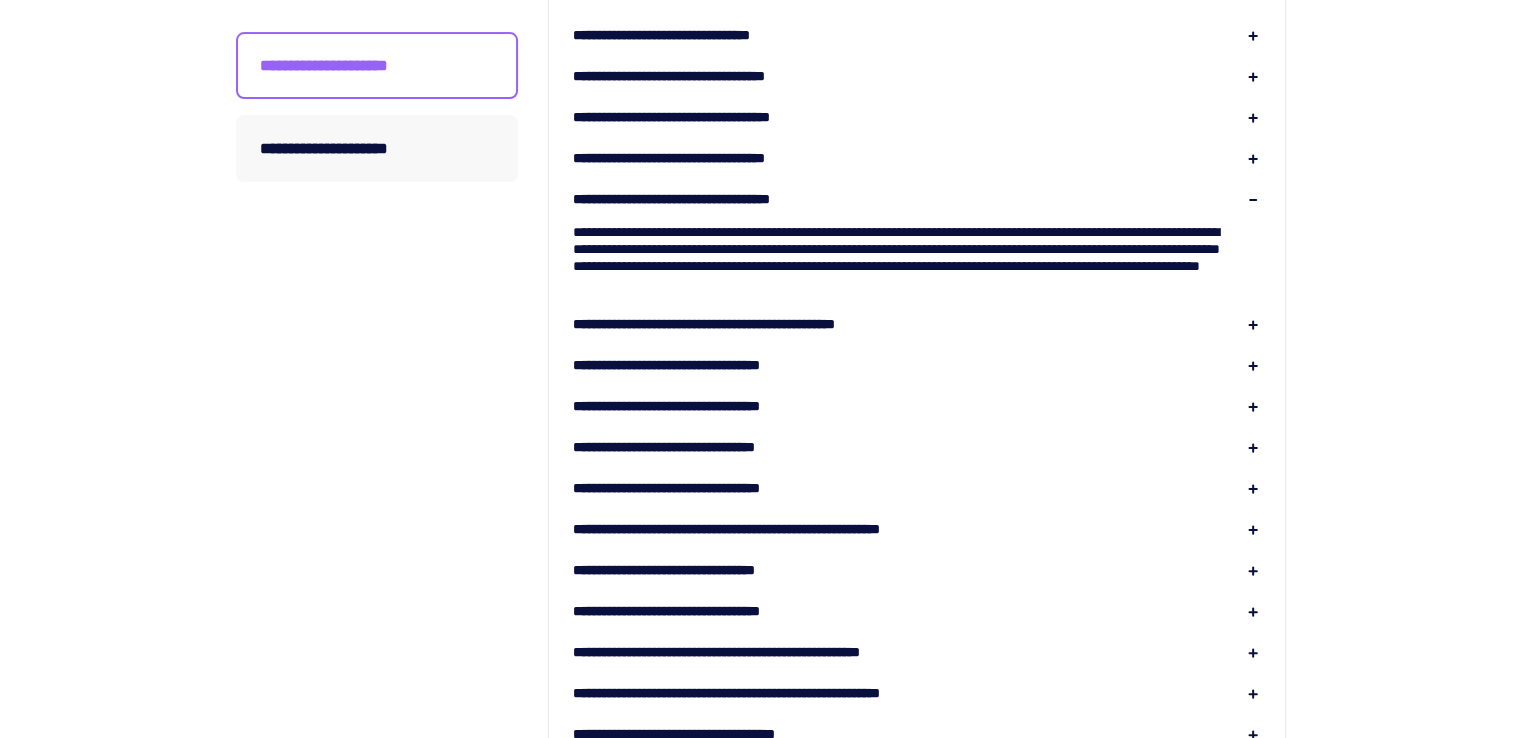 click on "**********" at bounding box center [758, 324] 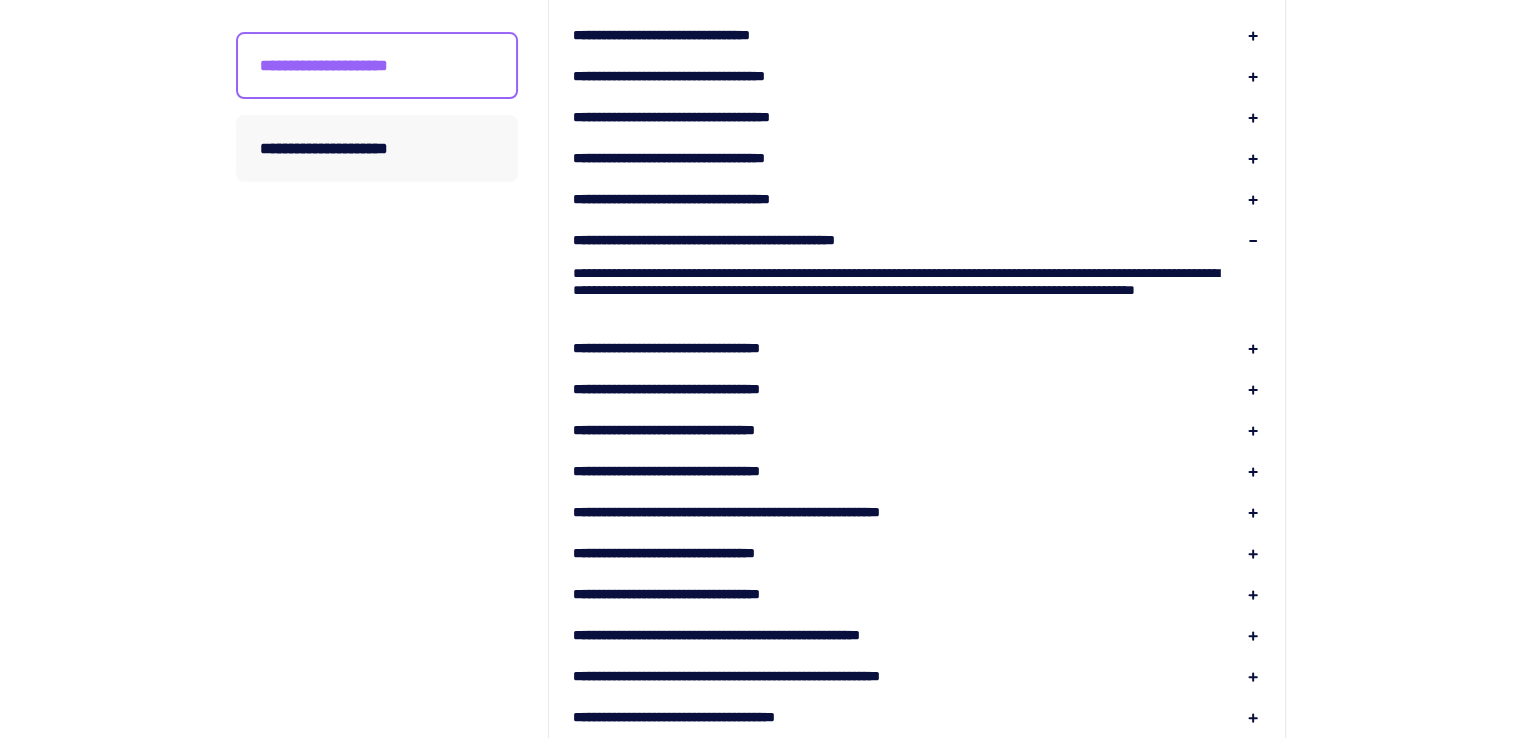 click on "**********" at bounding box center (699, 348) 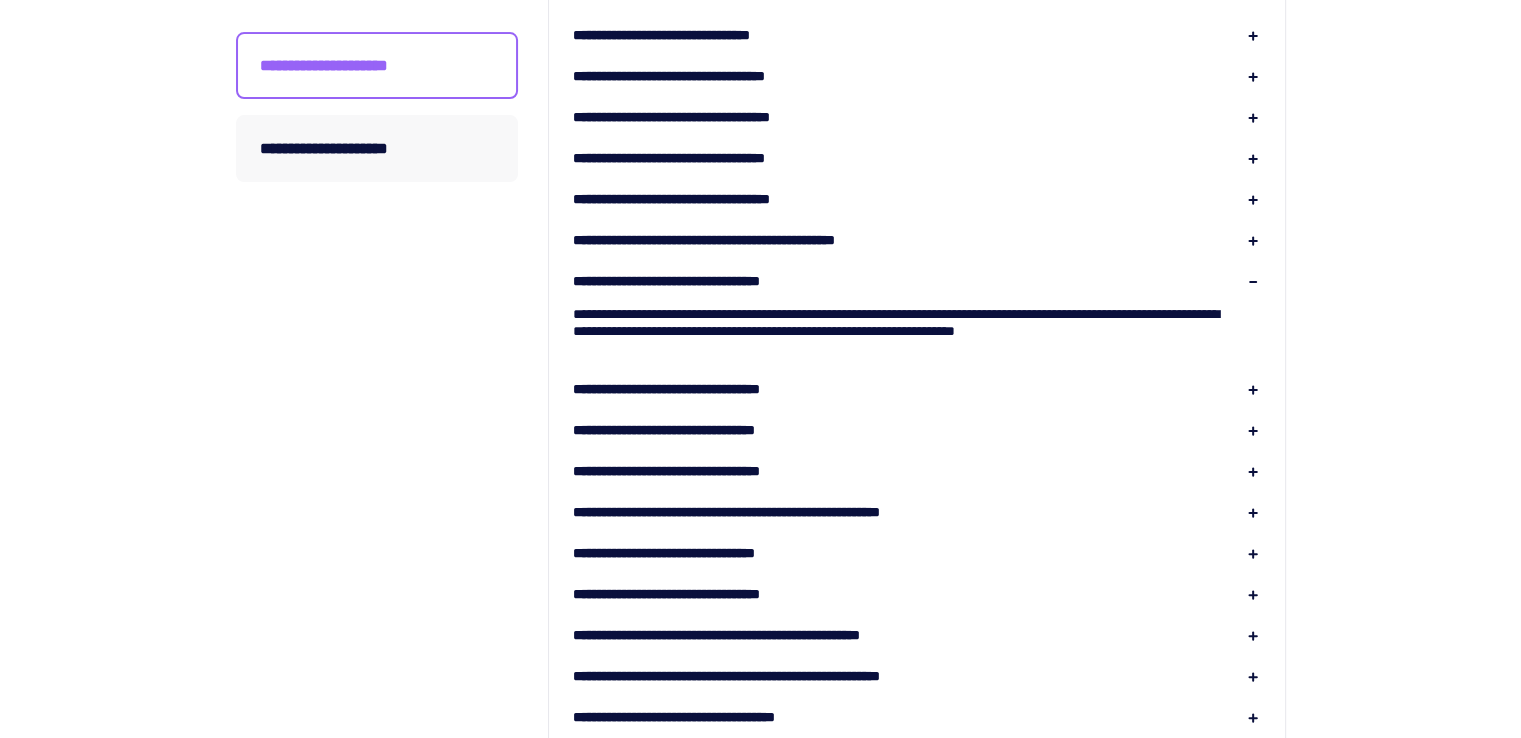 click on "**********" at bounding box center (705, 389) 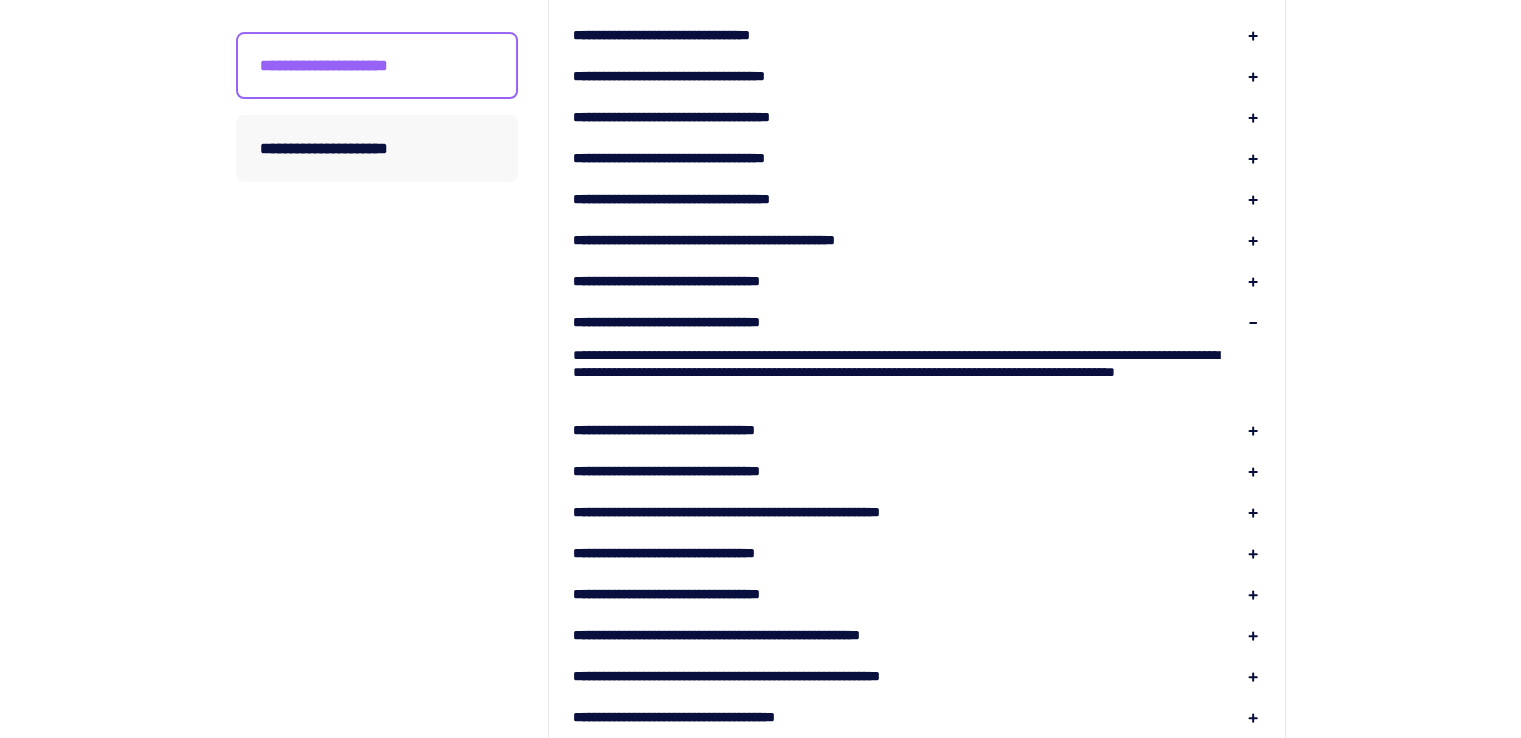click on "**********" at bounding box center (699, 430) 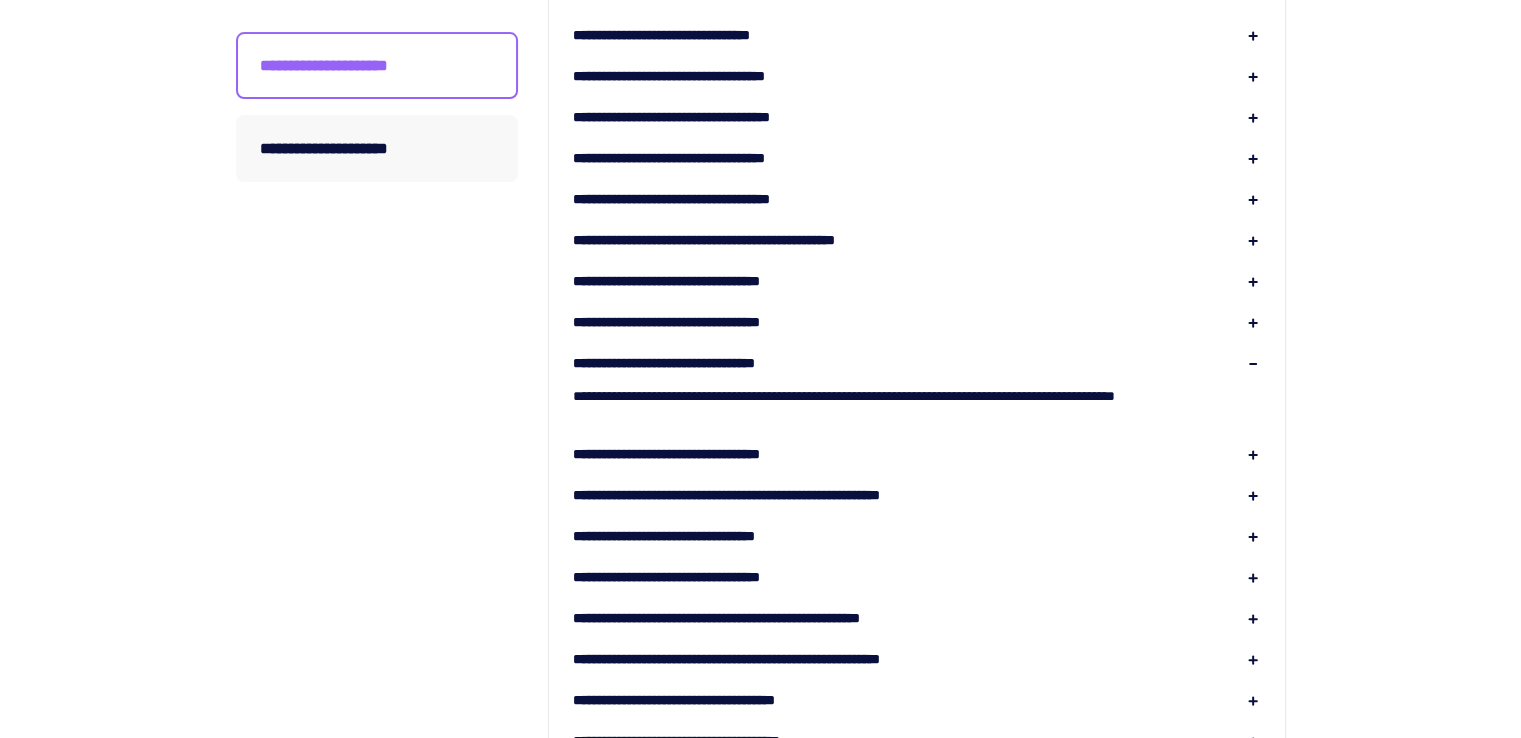 click on "**********" at bounding box center [702, 454] 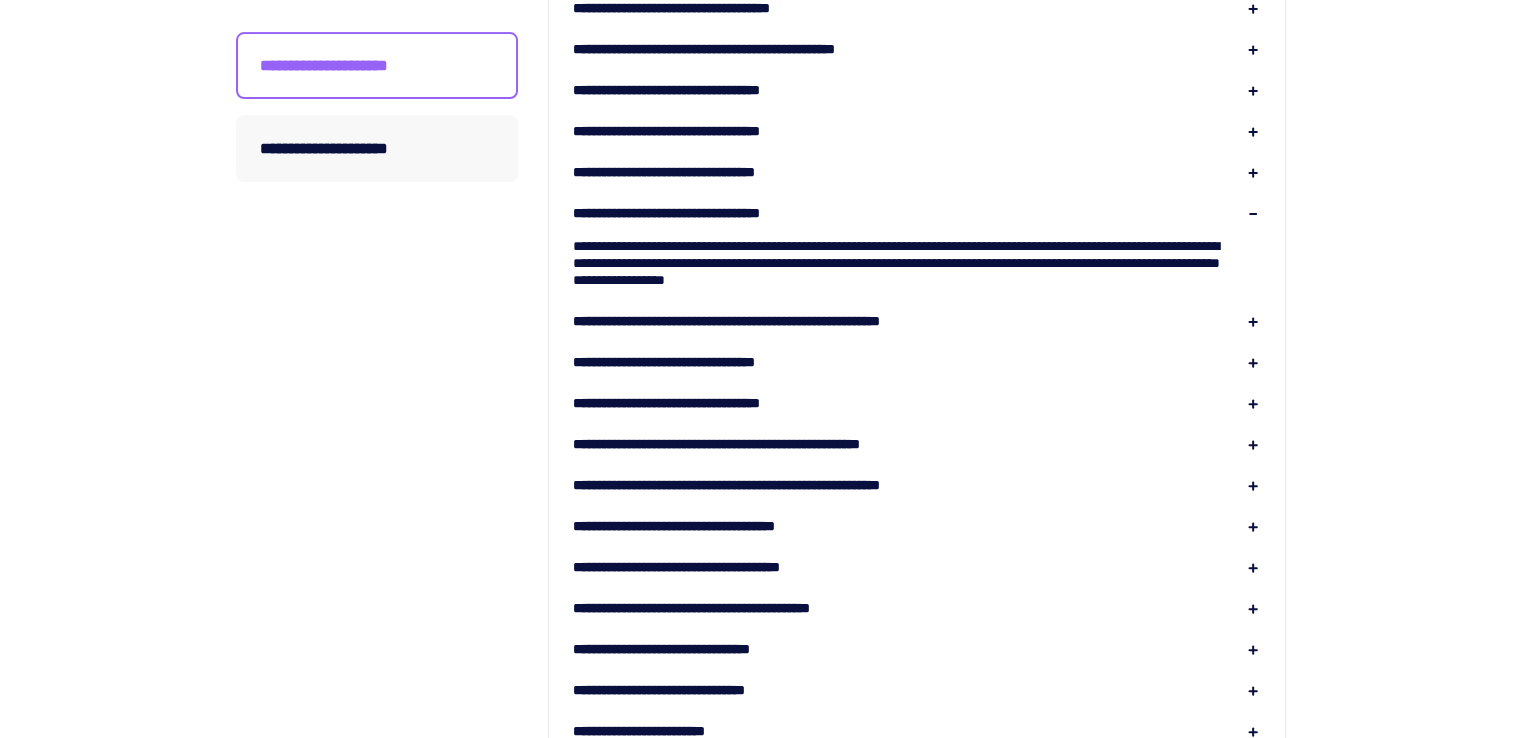 scroll, scrollTop: 600, scrollLeft: 0, axis: vertical 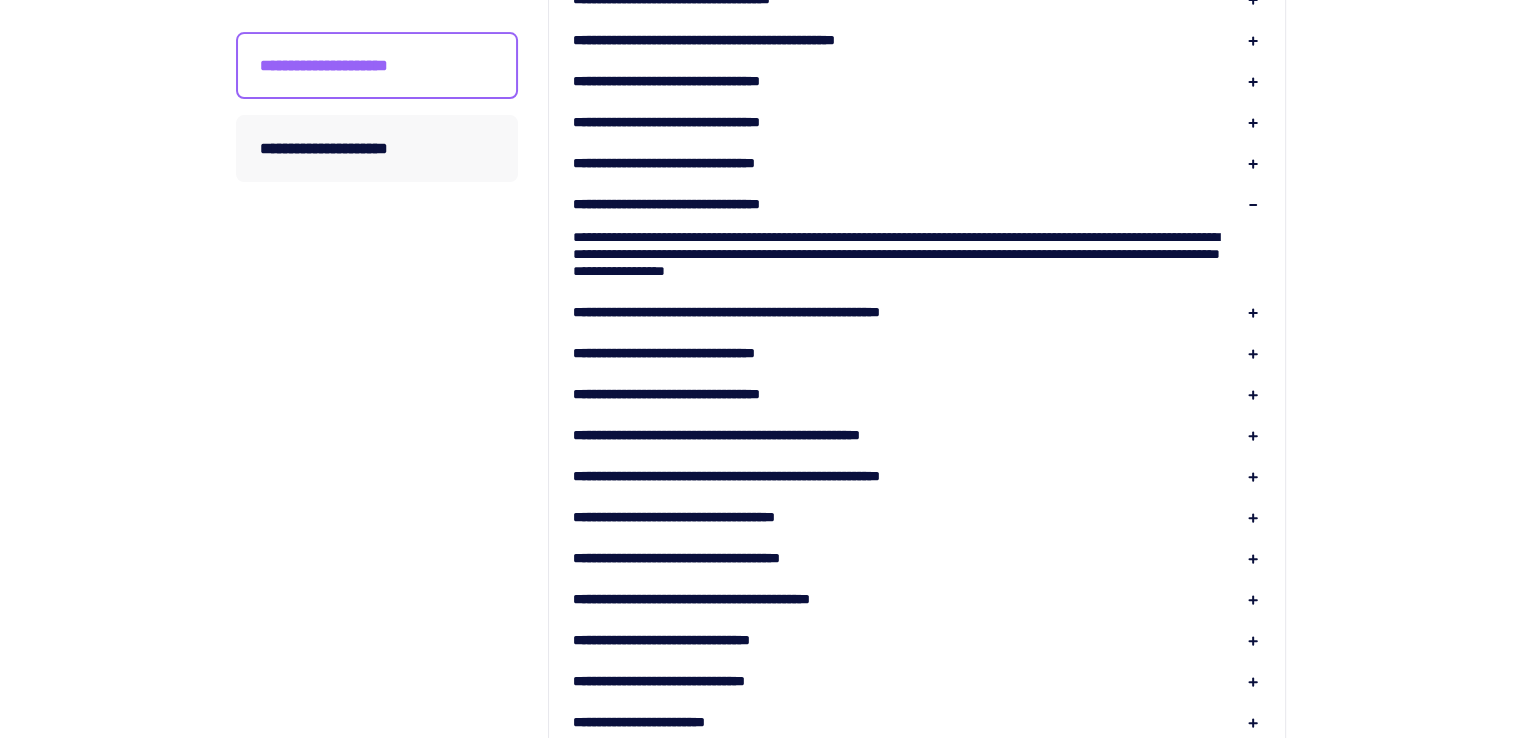 click on "**********" at bounding box center (698, 353) 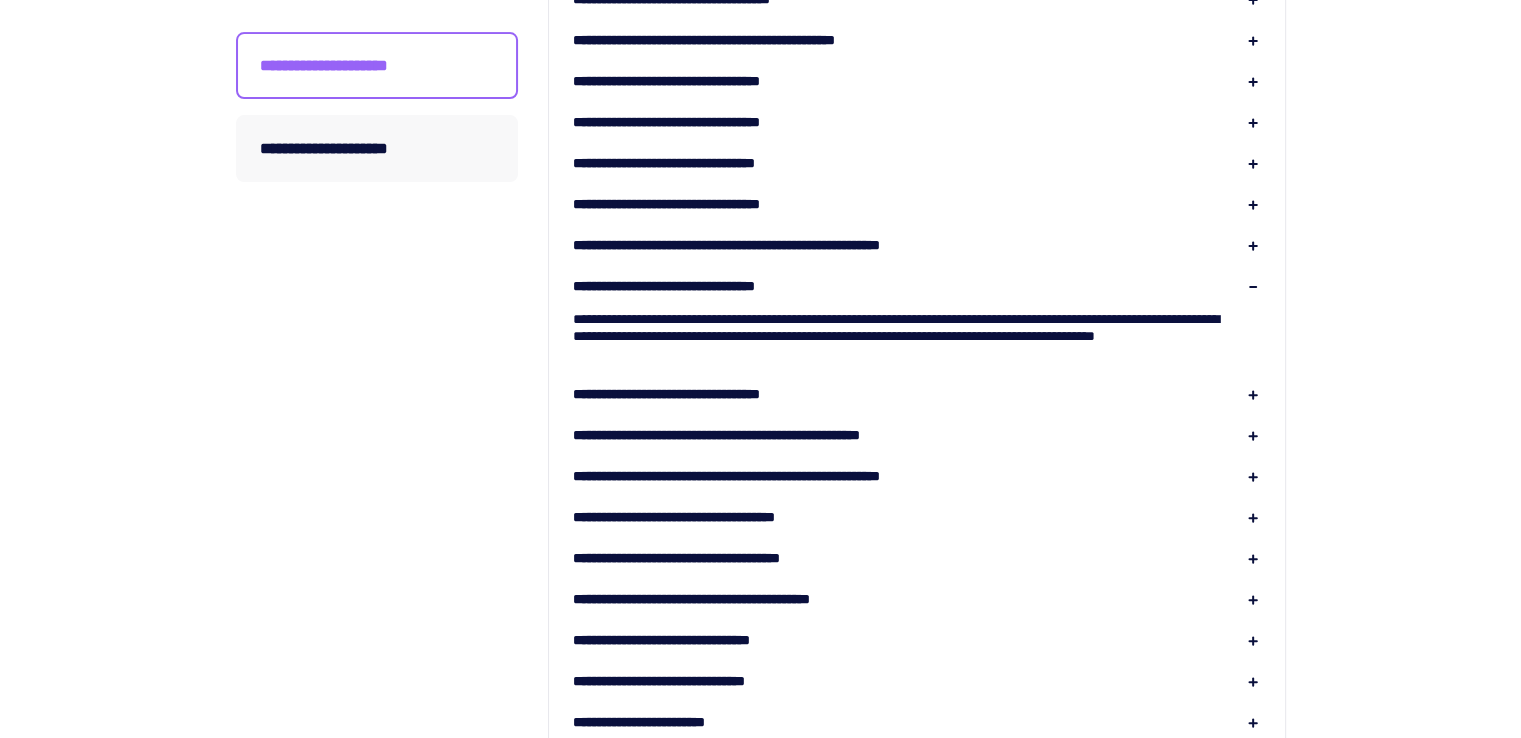 click on "**********" at bounding box center [699, 394] 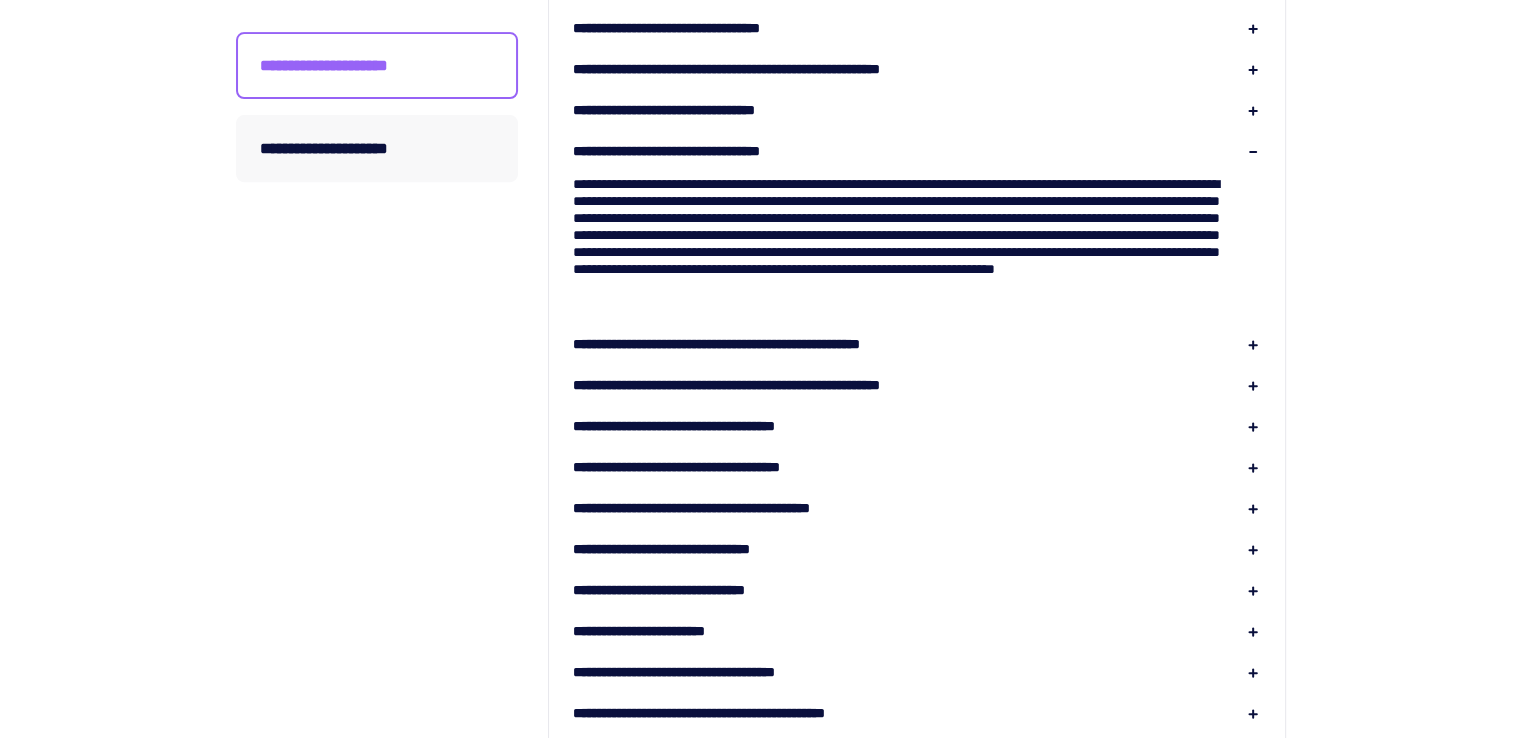 scroll, scrollTop: 800, scrollLeft: 0, axis: vertical 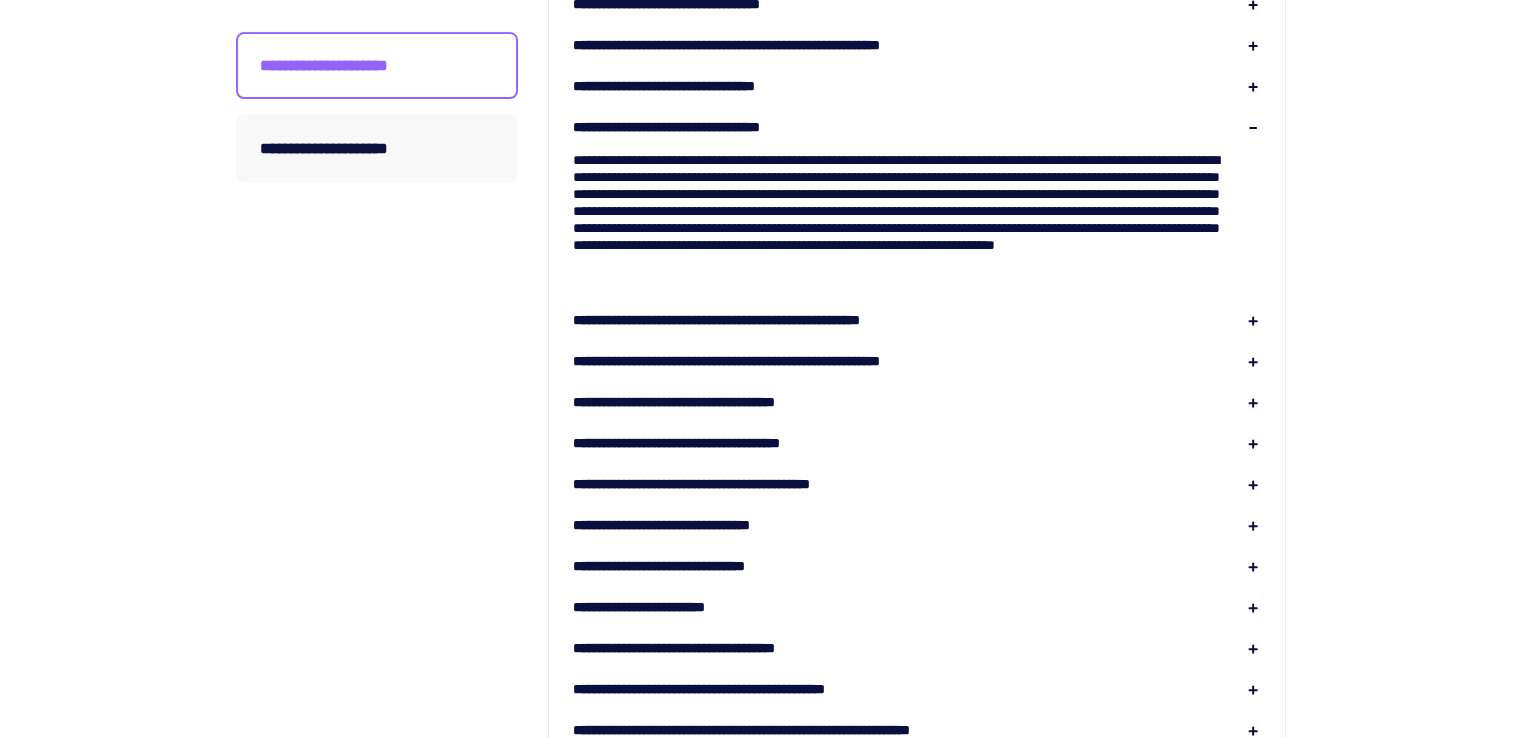 click on "**********" at bounding box center (775, 320) 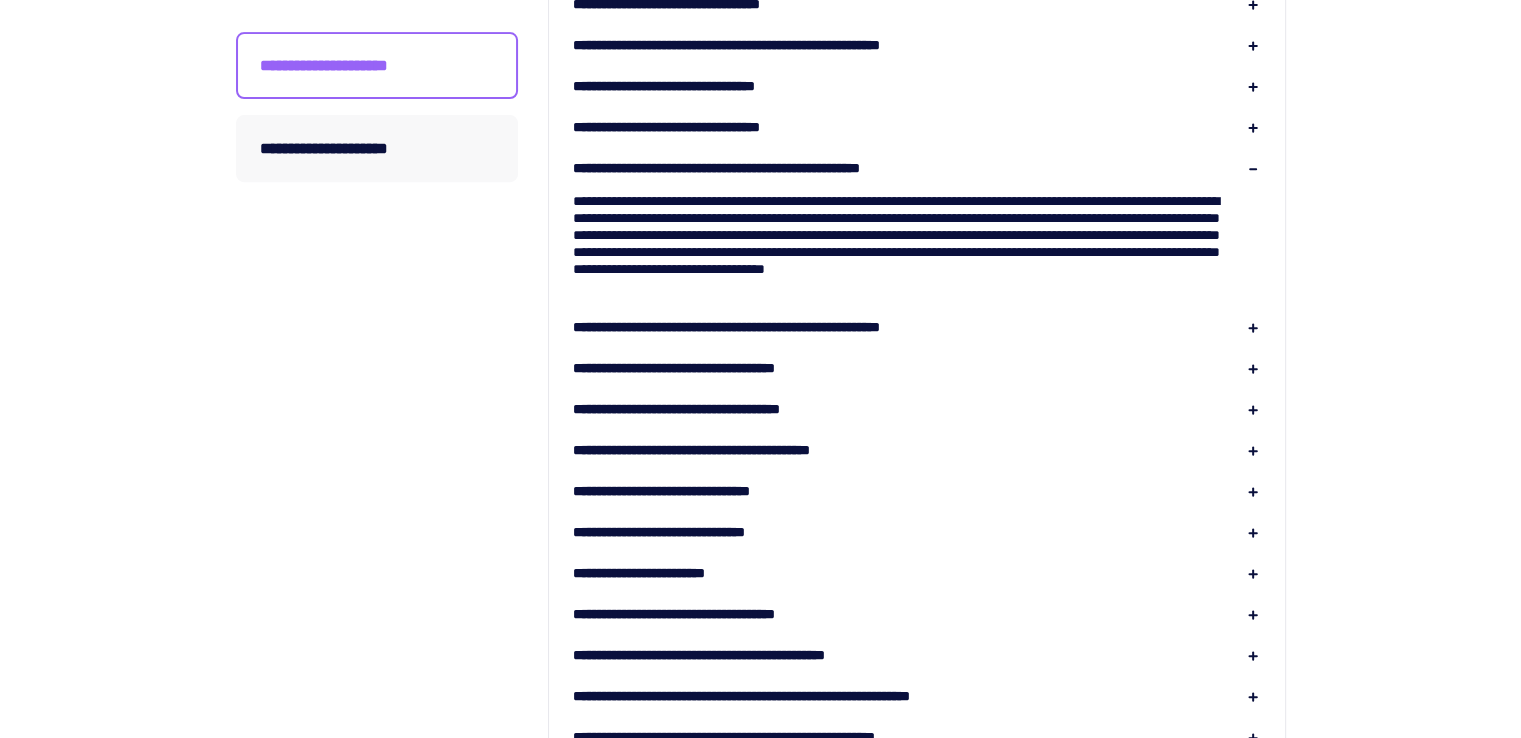 click on "**********" at bounding box center [709, 368] 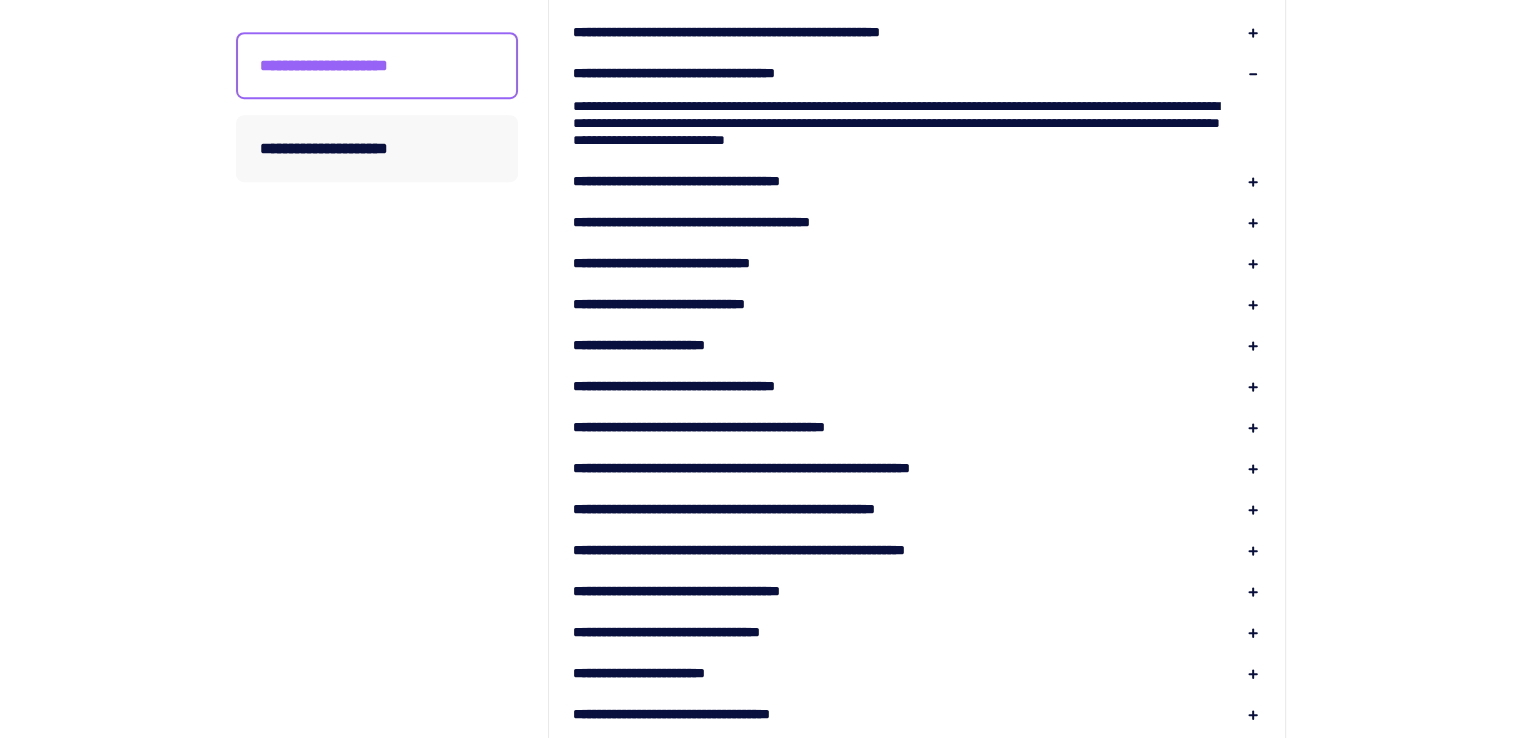 scroll, scrollTop: 1000, scrollLeft: 0, axis: vertical 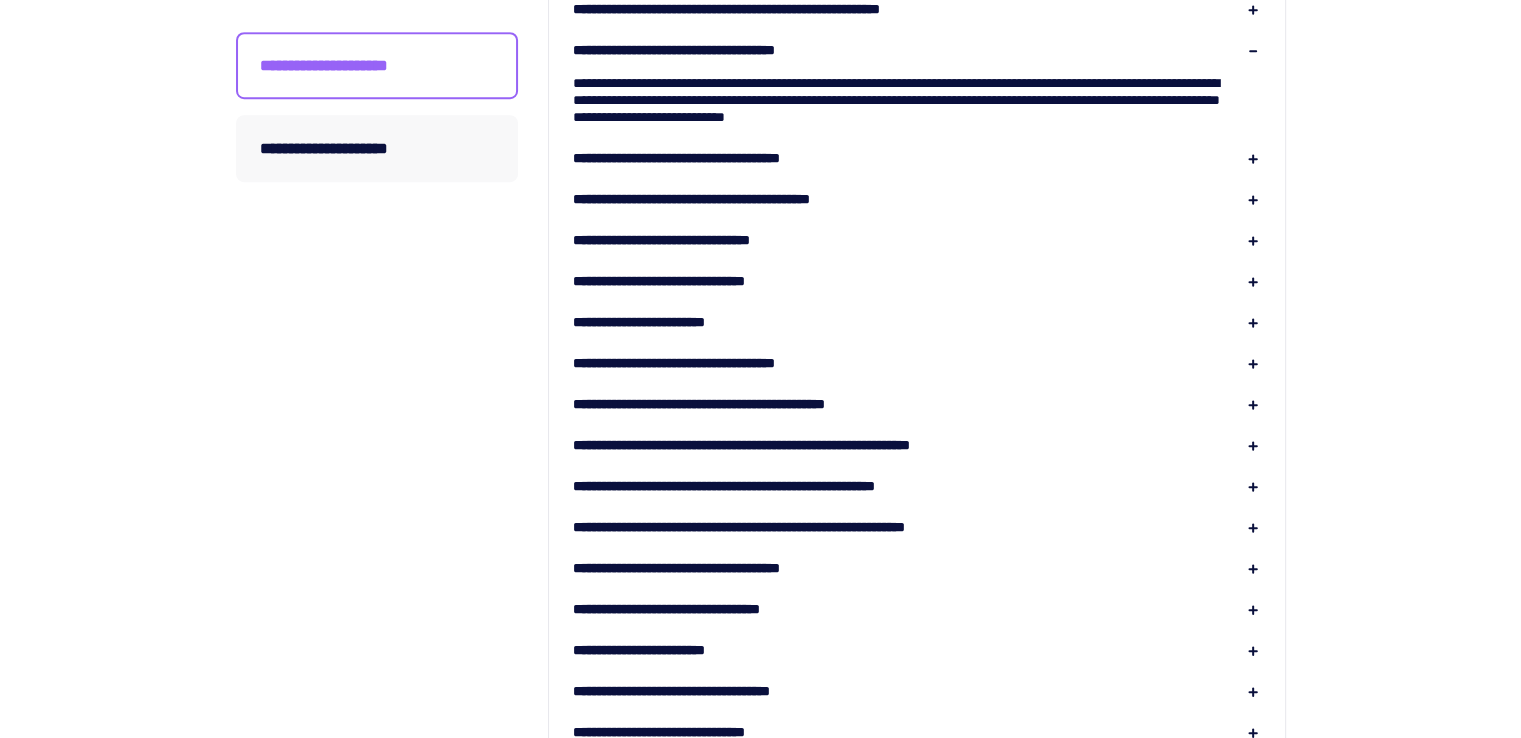 click on "**********" at bounding box center (917, 207) 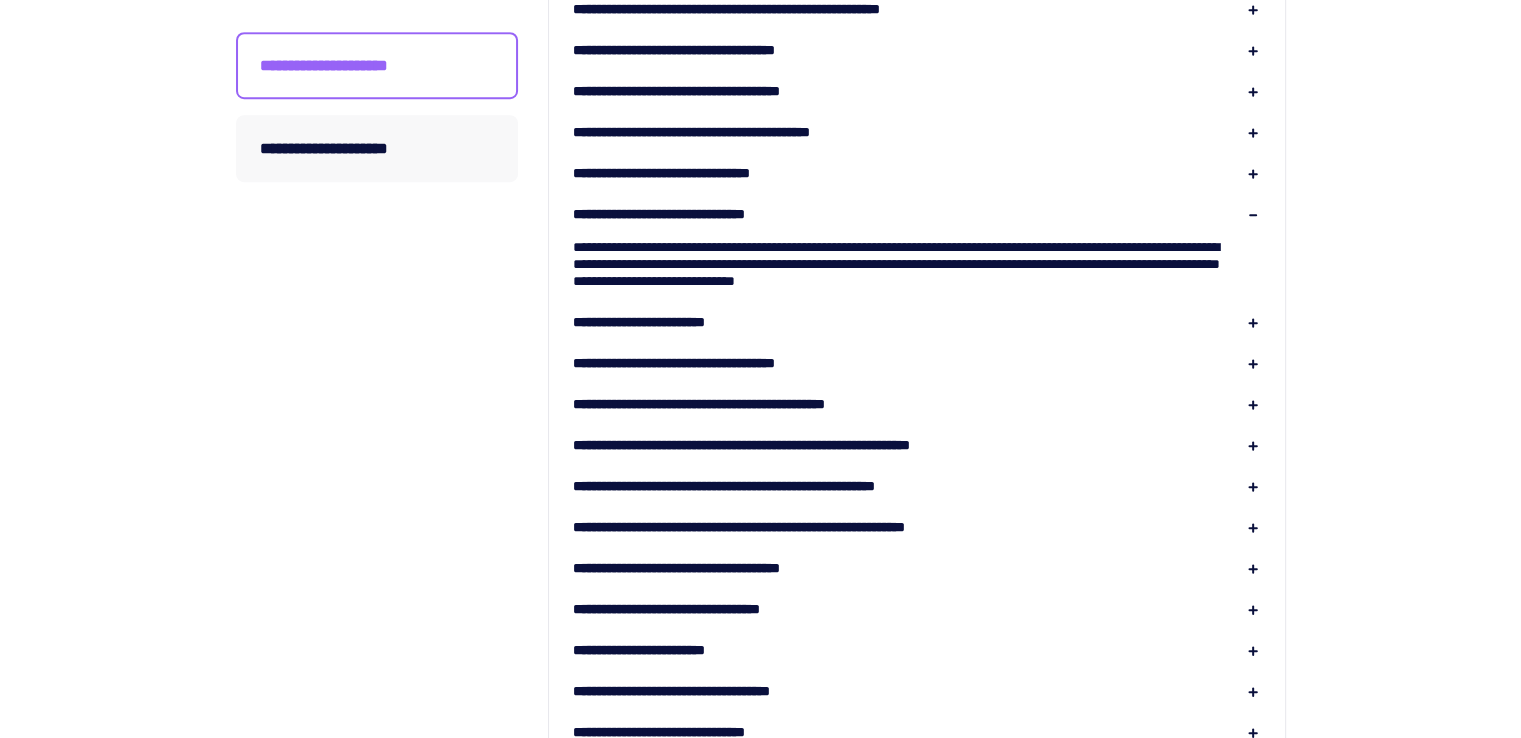 click on "**********" at bounding box center [664, 322] 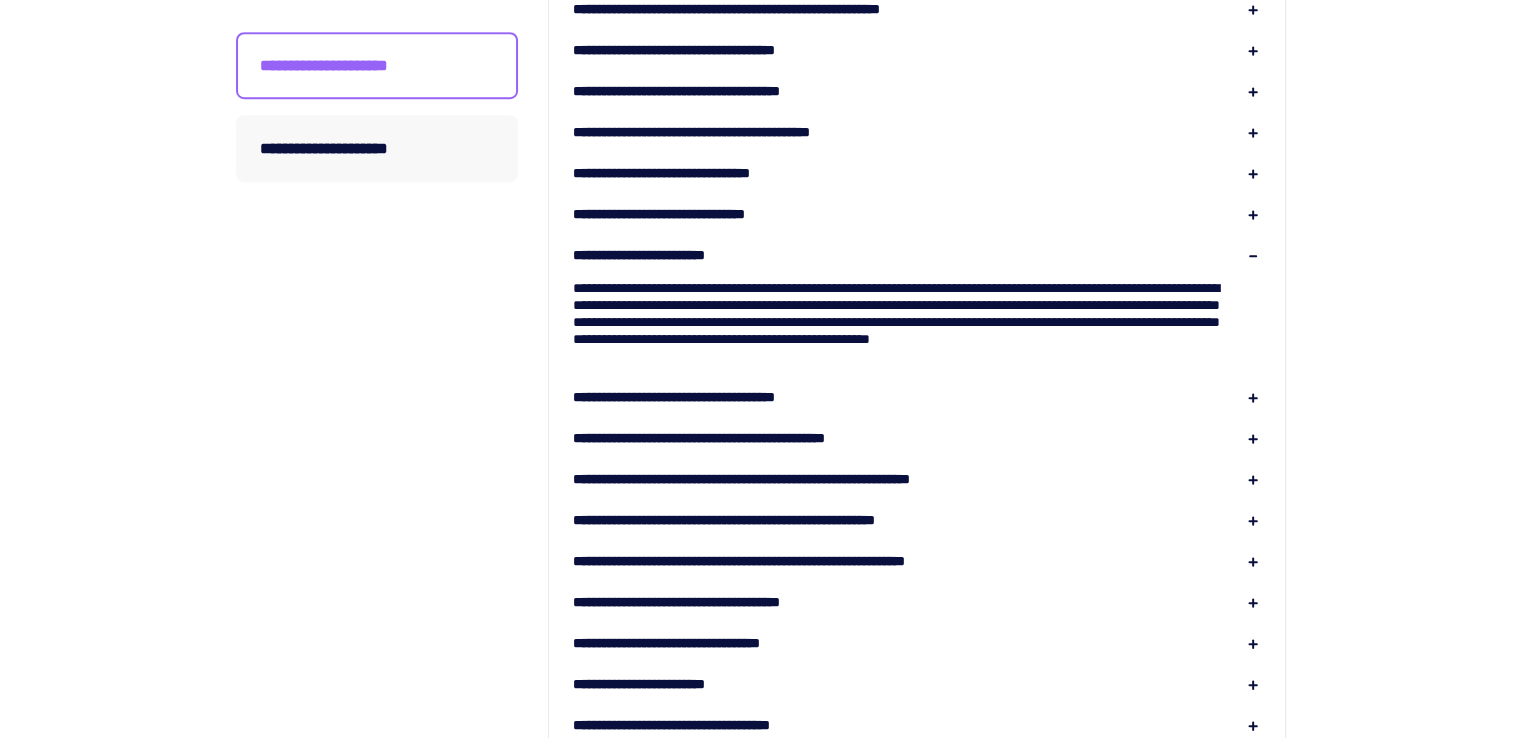 scroll, scrollTop: 1100, scrollLeft: 0, axis: vertical 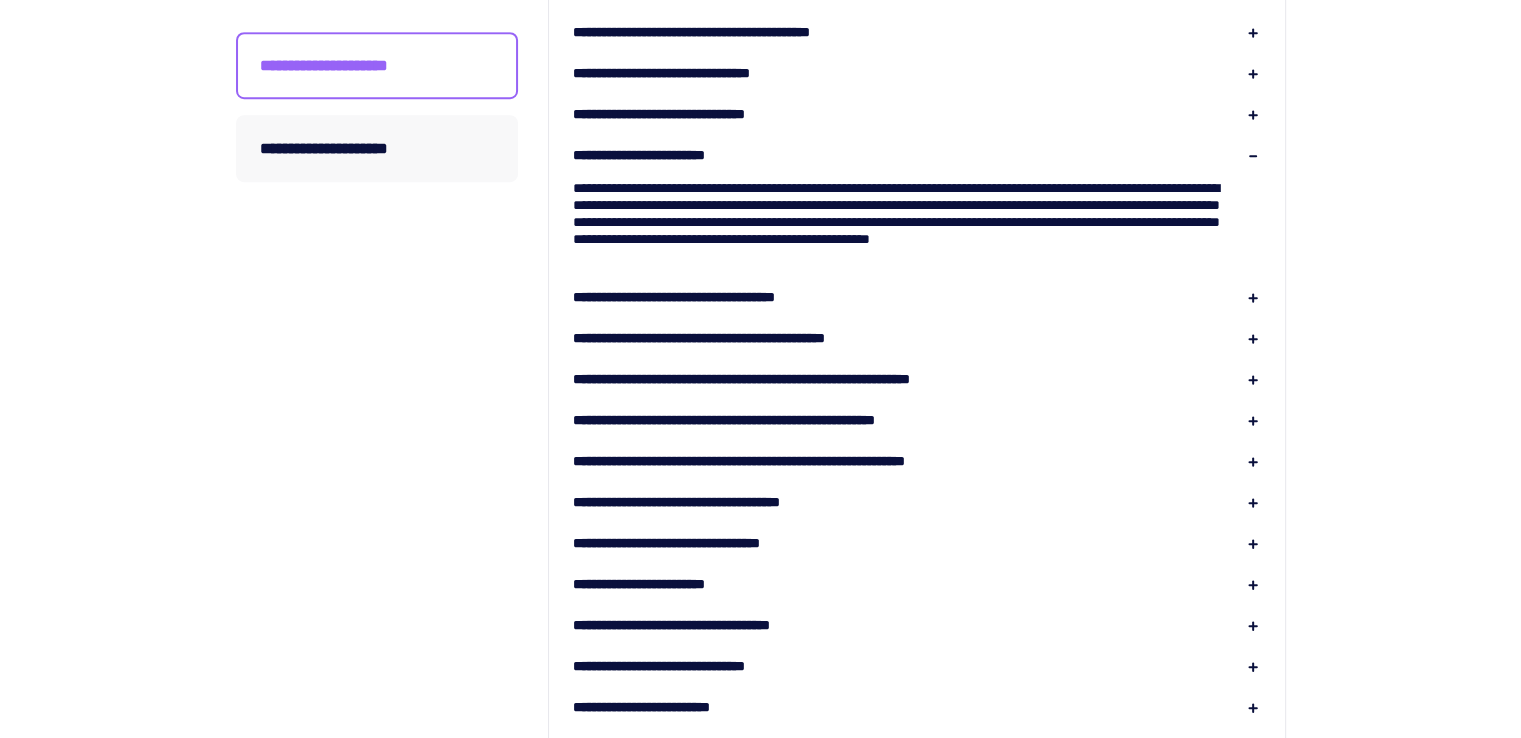 click on "**********" at bounding box center (720, 297) 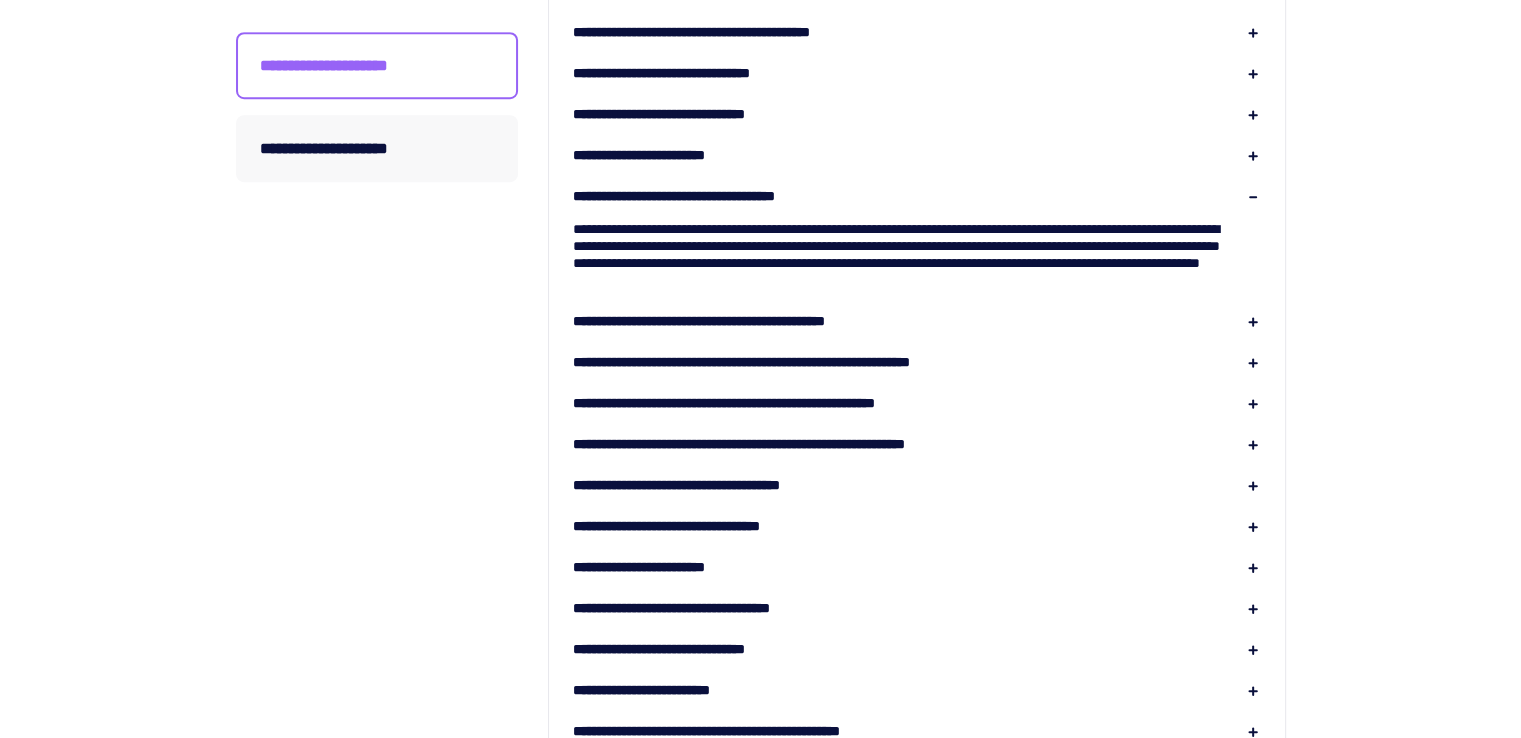 click on "**********" at bounding box center [760, 321] 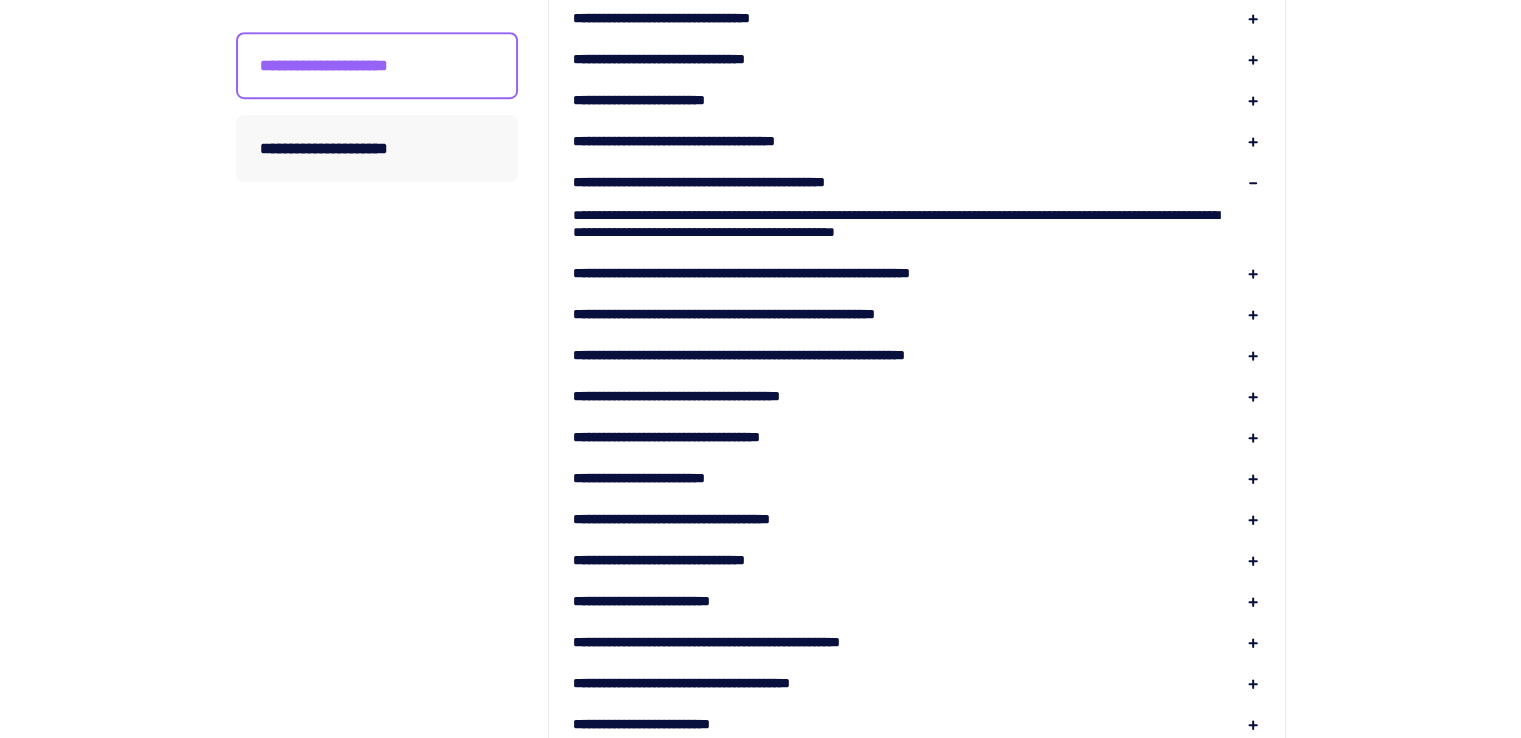 scroll, scrollTop: 1200, scrollLeft: 0, axis: vertical 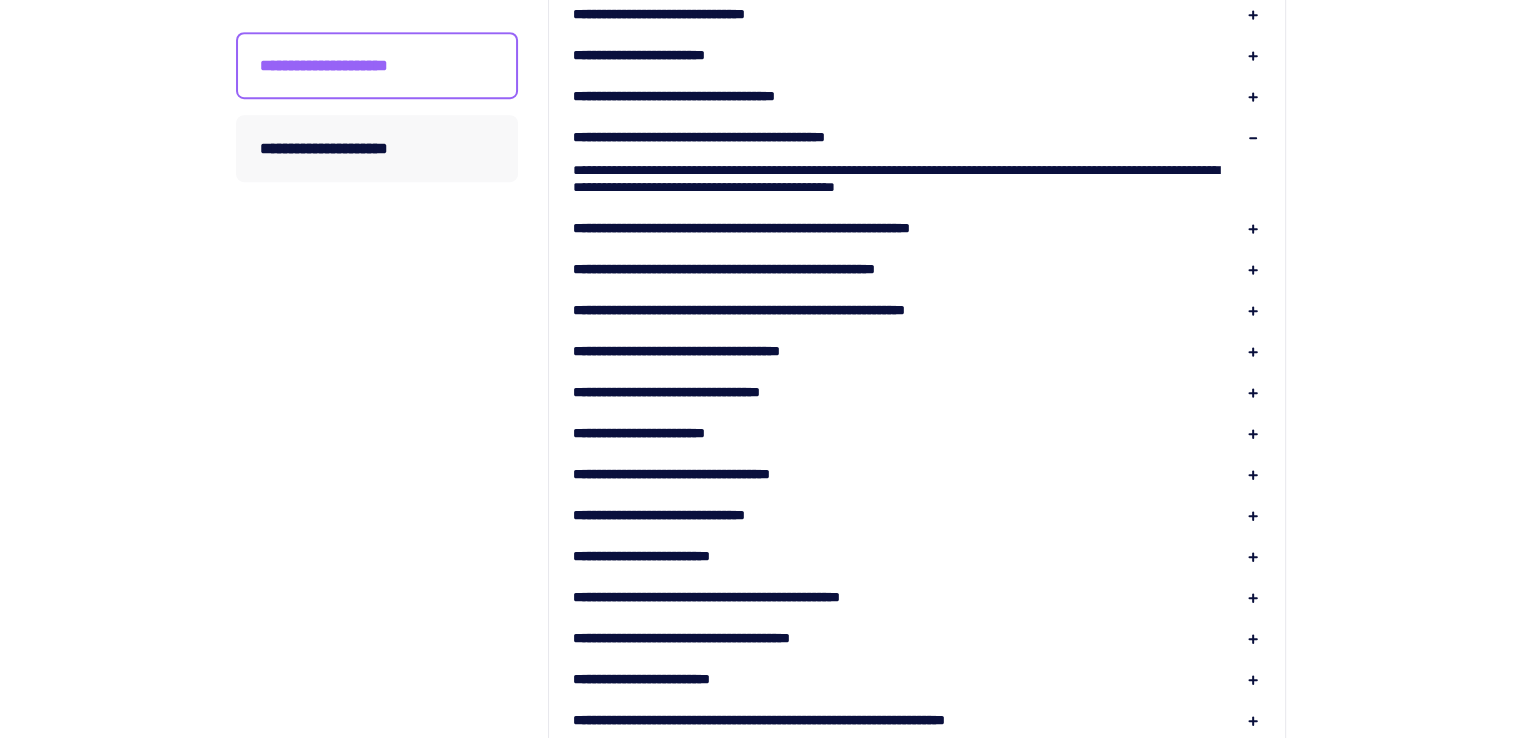 click on "**********" at bounding box center [794, 228] 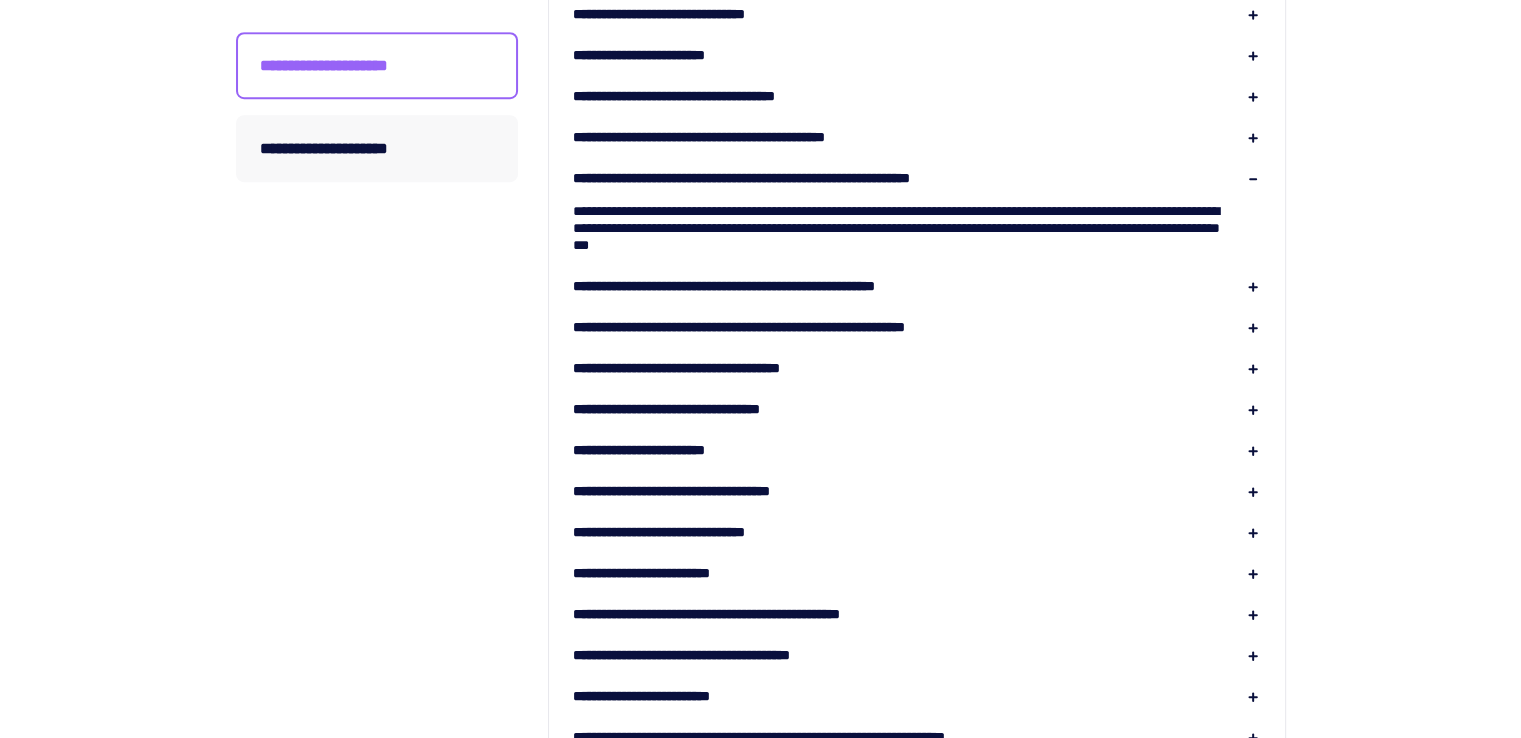 click on "**********" at bounding box center [917, 7] 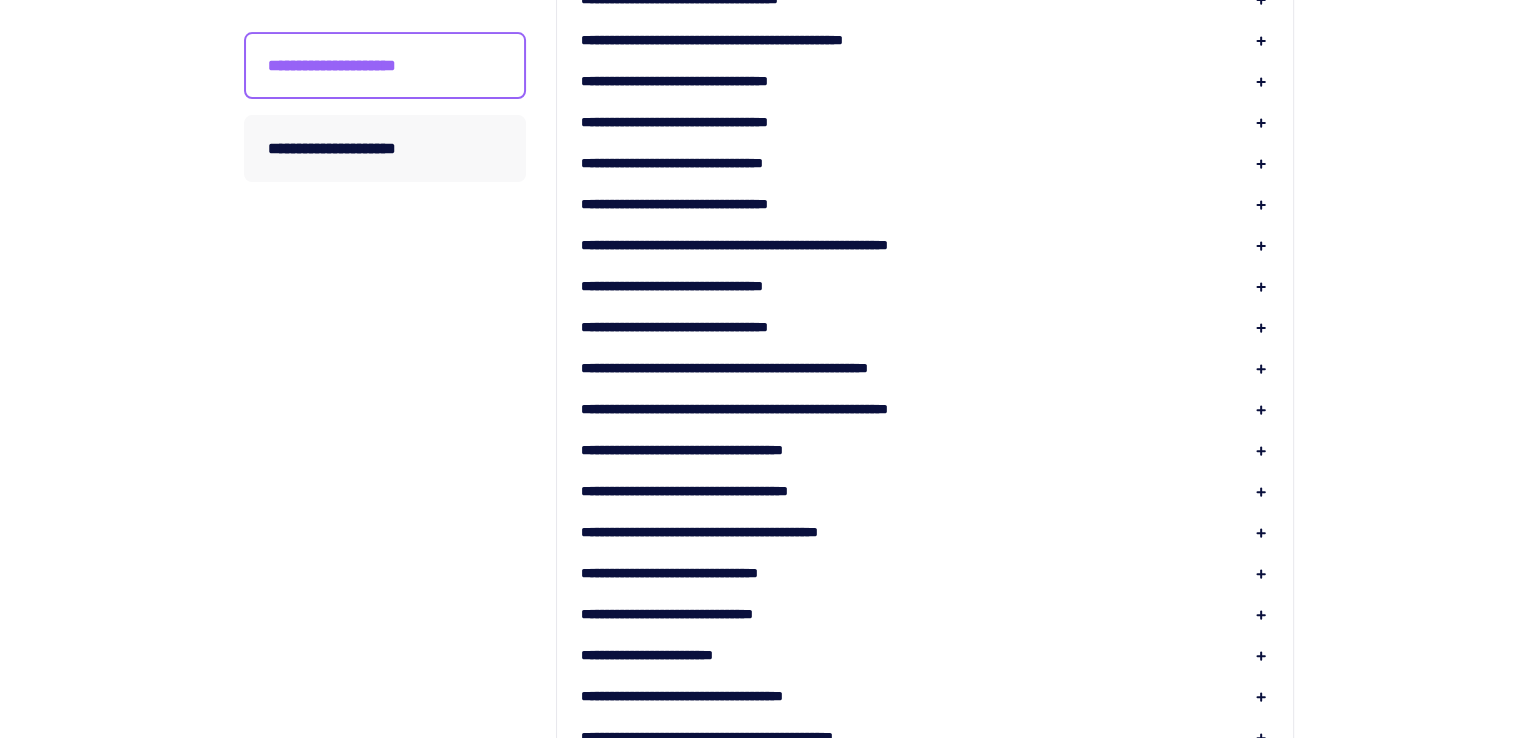 scroll, scrollTop: 0, scrollLeft: 0, axis: both 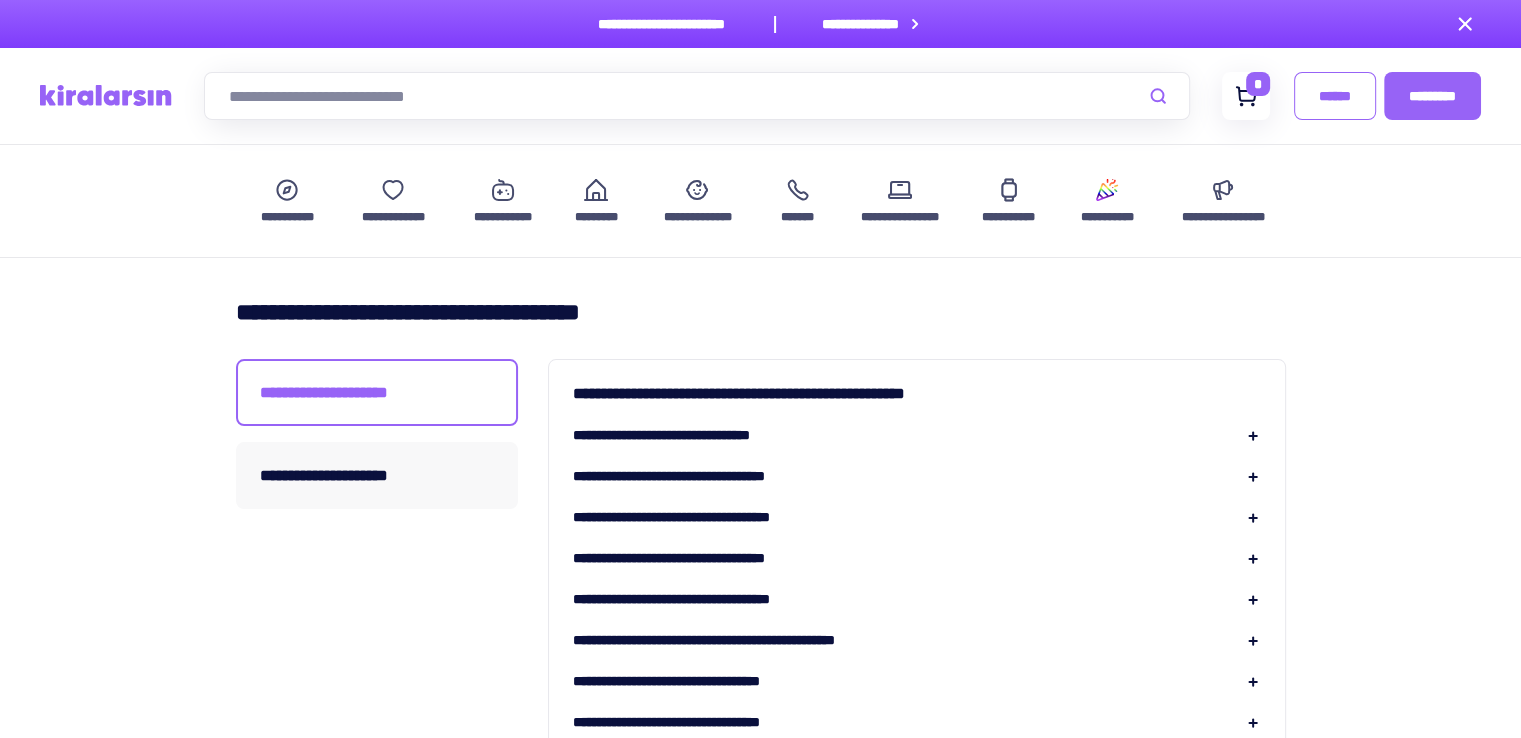 click 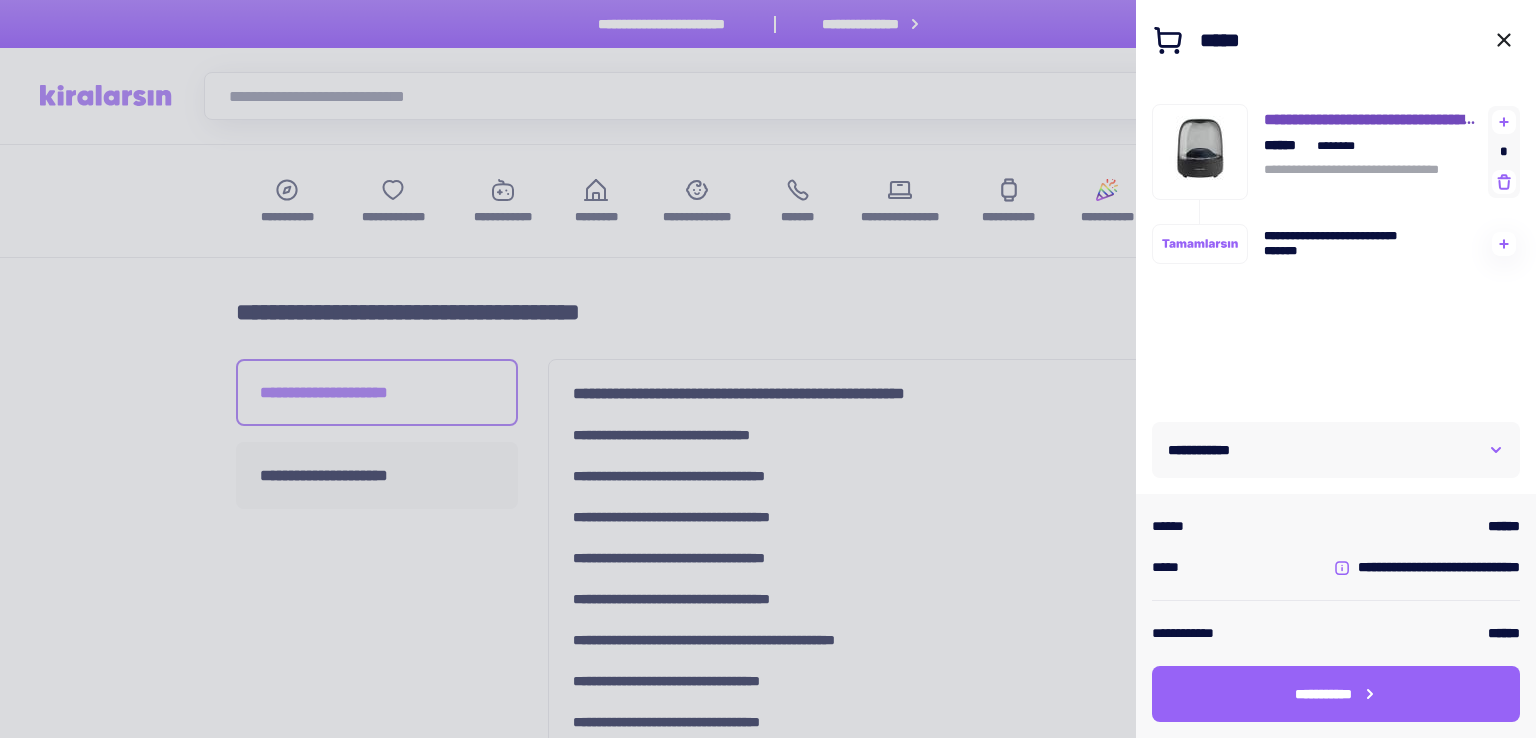 click on "**********" at bounding box center (1372, 119) 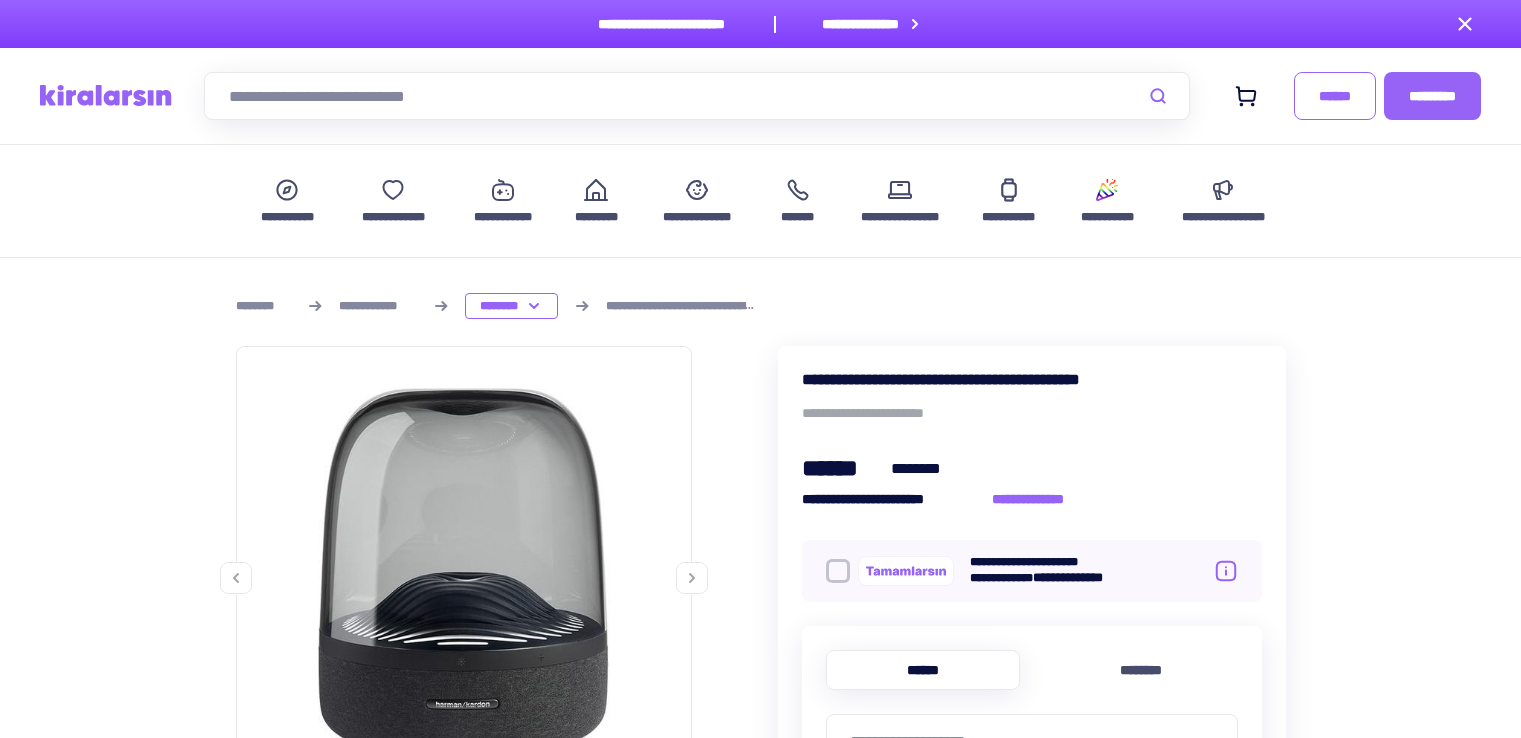 scroll, scrollTop: 0, scrollLeft: 0, axis: both 